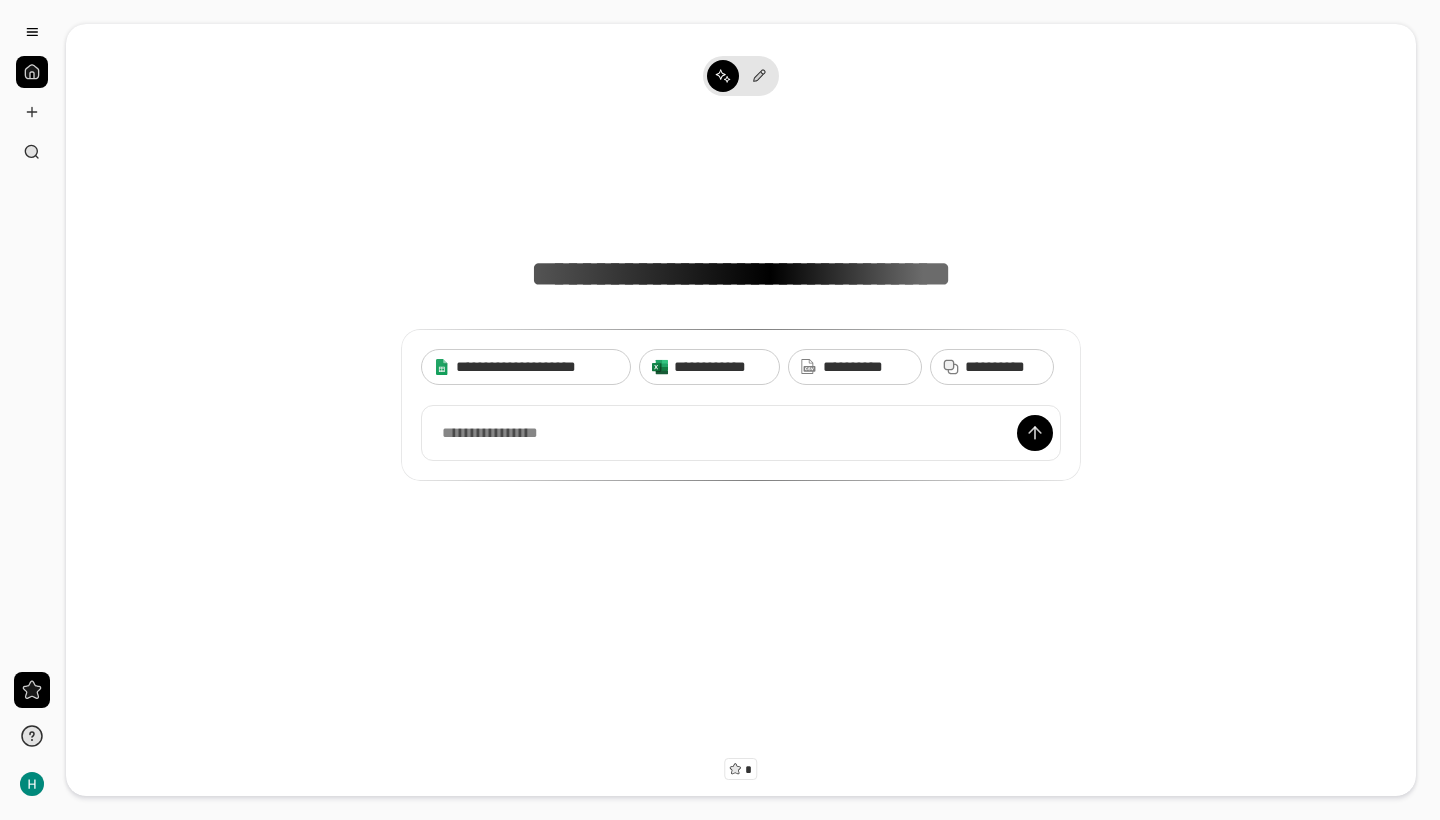 scroll, scrollTop: 0, scrollLeft: 0, axis: both 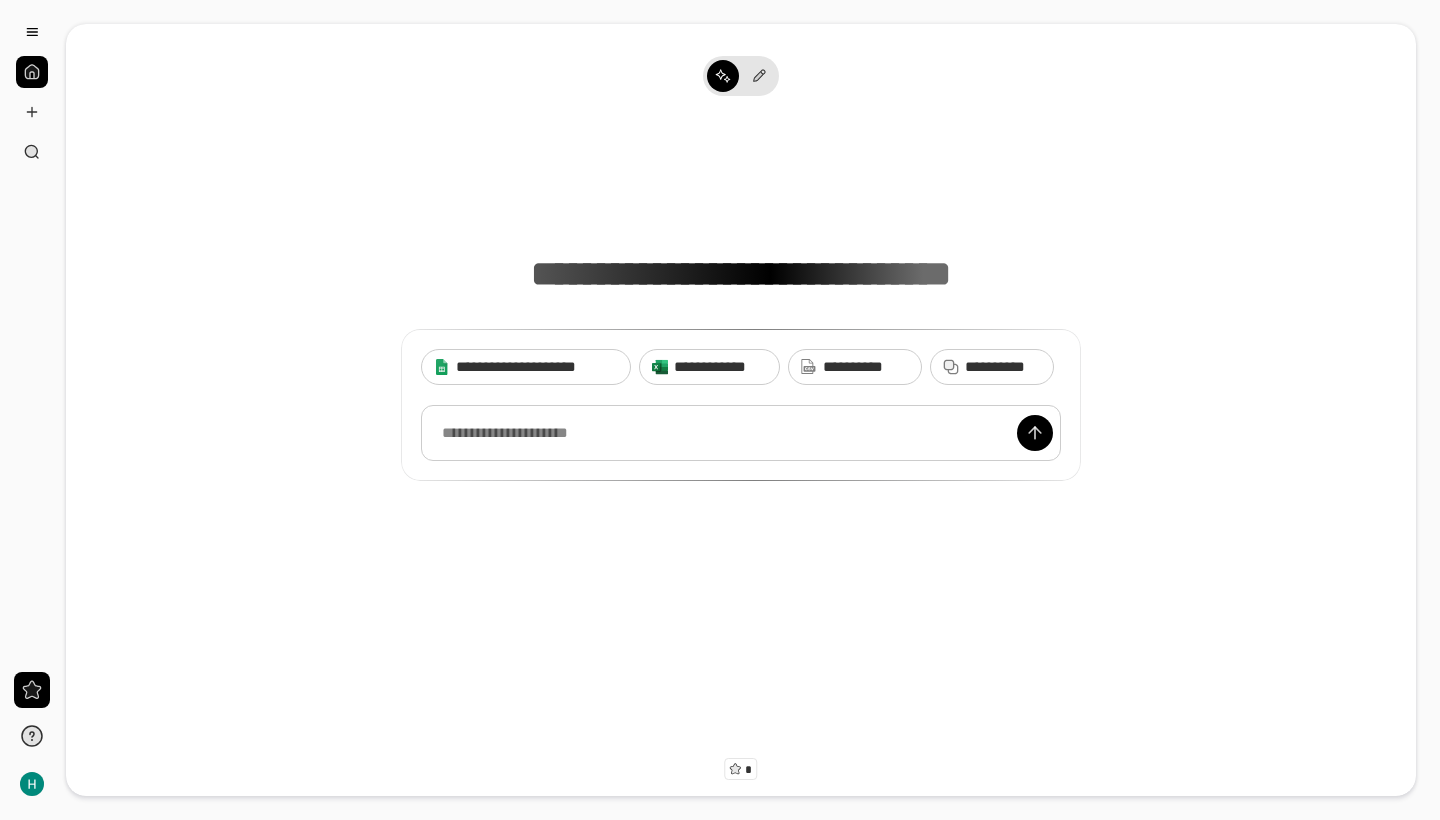 type 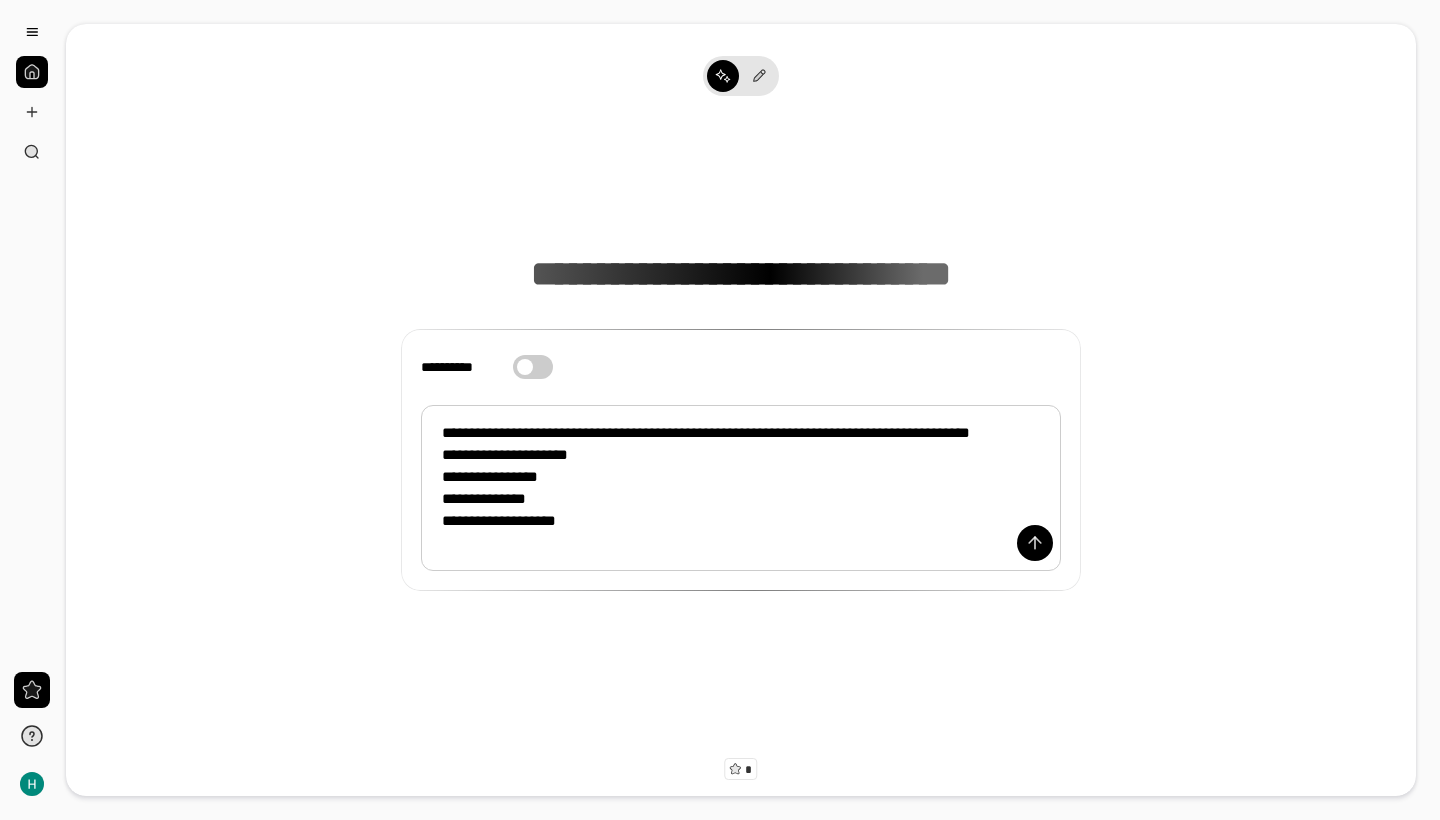 click on "[FIRST] [LAST] [ADDRESS] [CITY] [STATE] [POSTAL_CODE]" at bounding box center (741, 488) 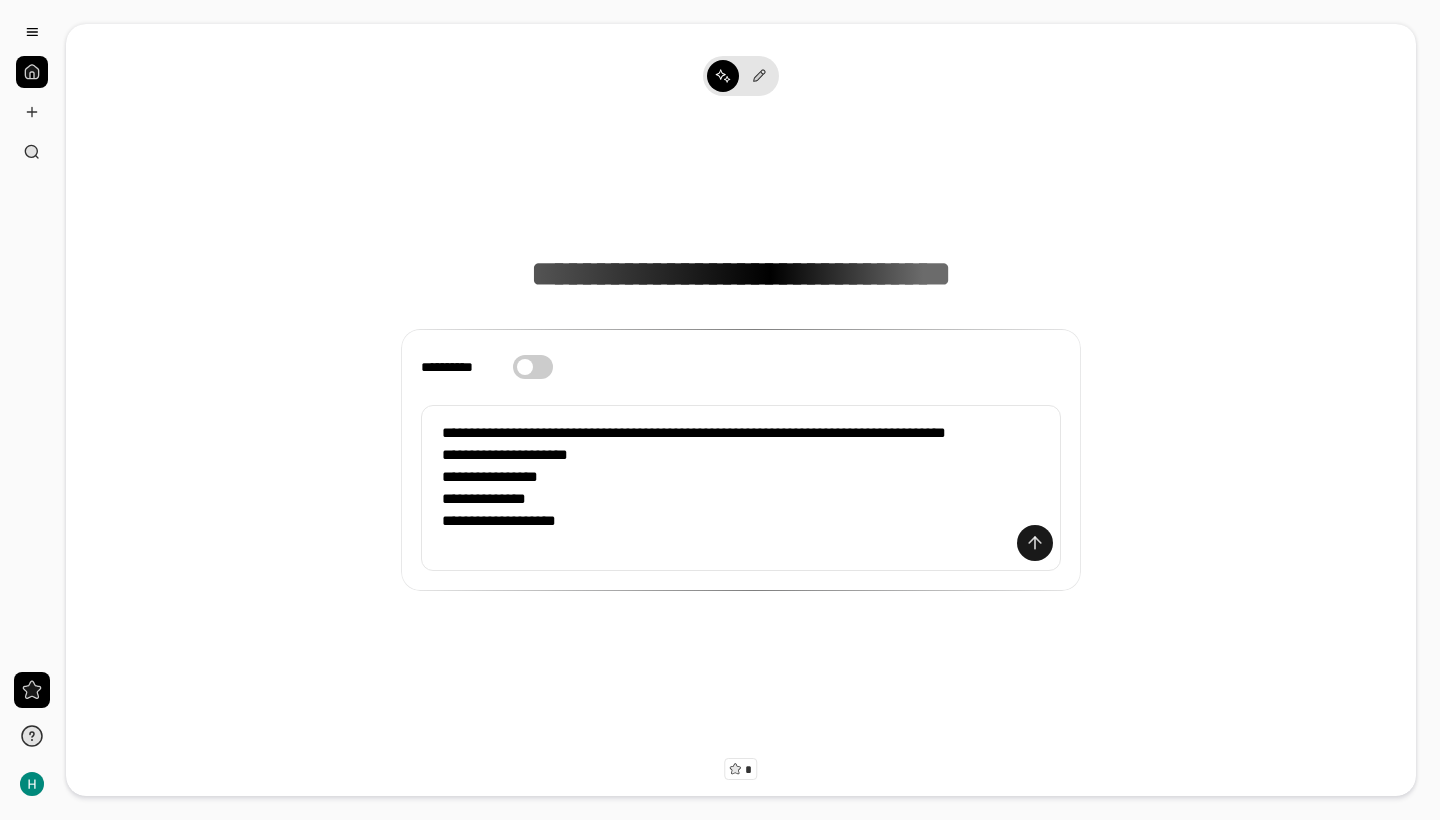 click at bounding box center [1035, 543] 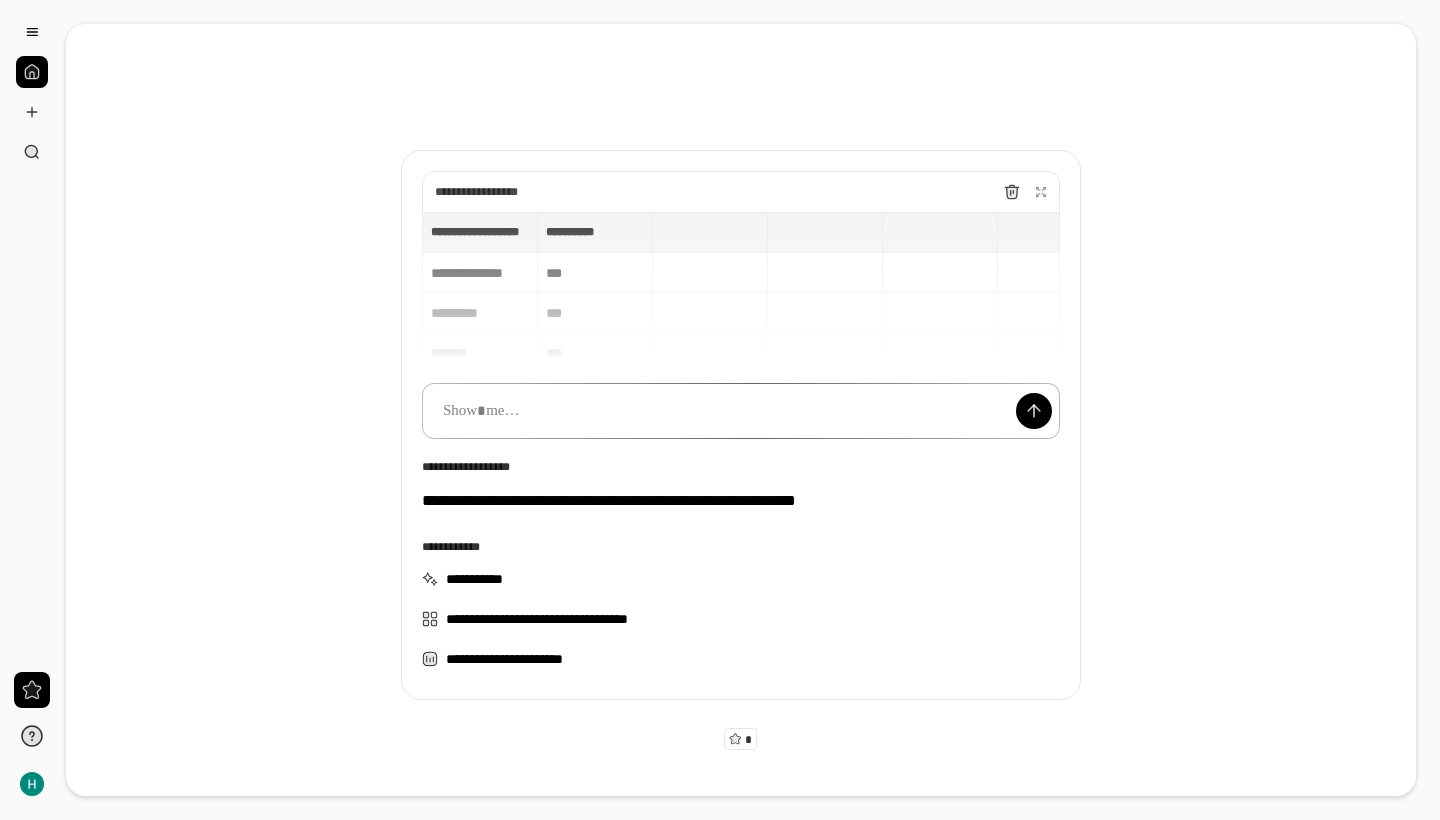 scroll, scrollTop: 34, scrollLeft: 0, axis: vertical 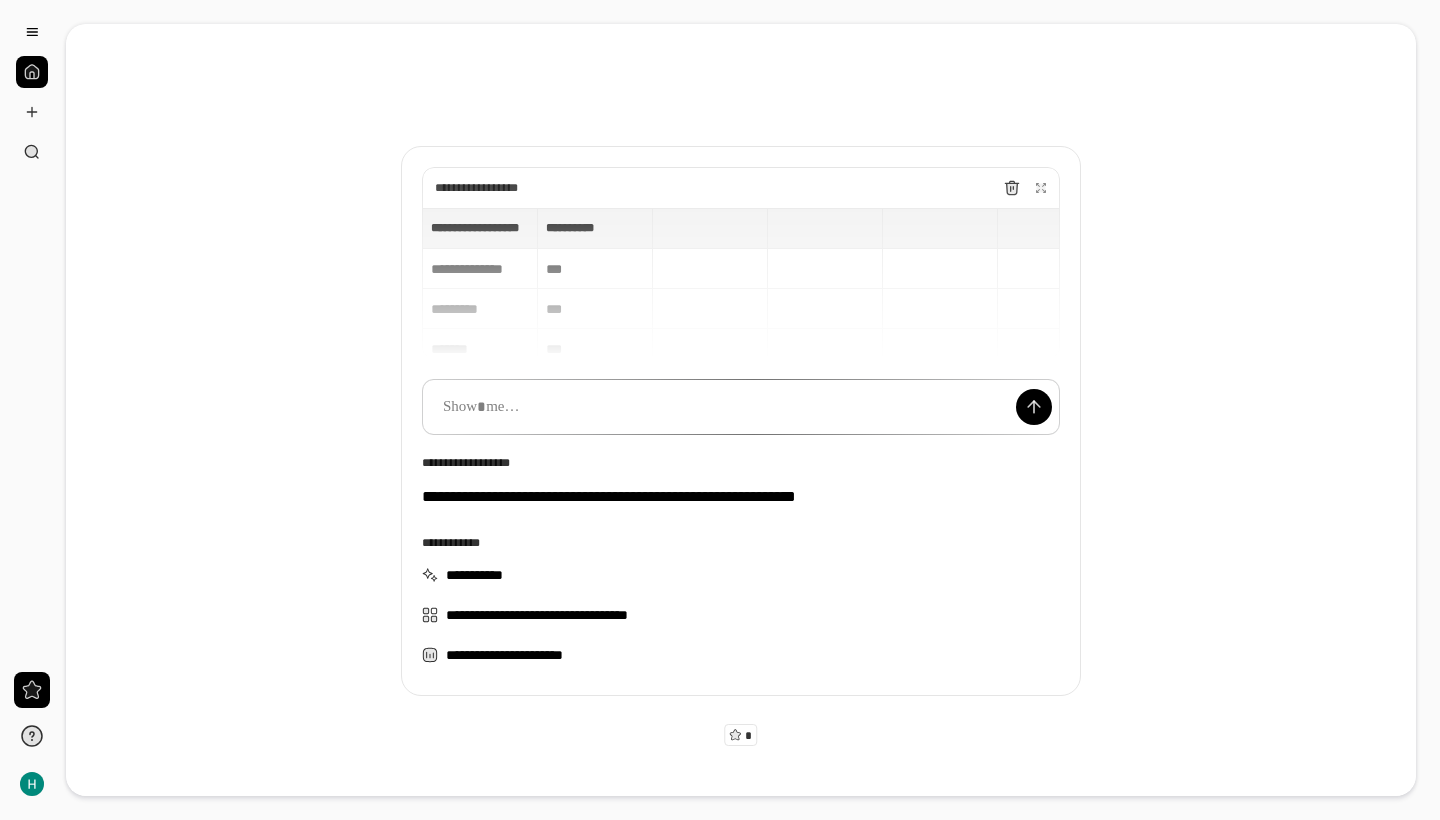 click on "[FIRST] [LAST] [ADDRESS] [CITY] [STATE] [POSTAL_CODE]" at bounding box center [741, 283] 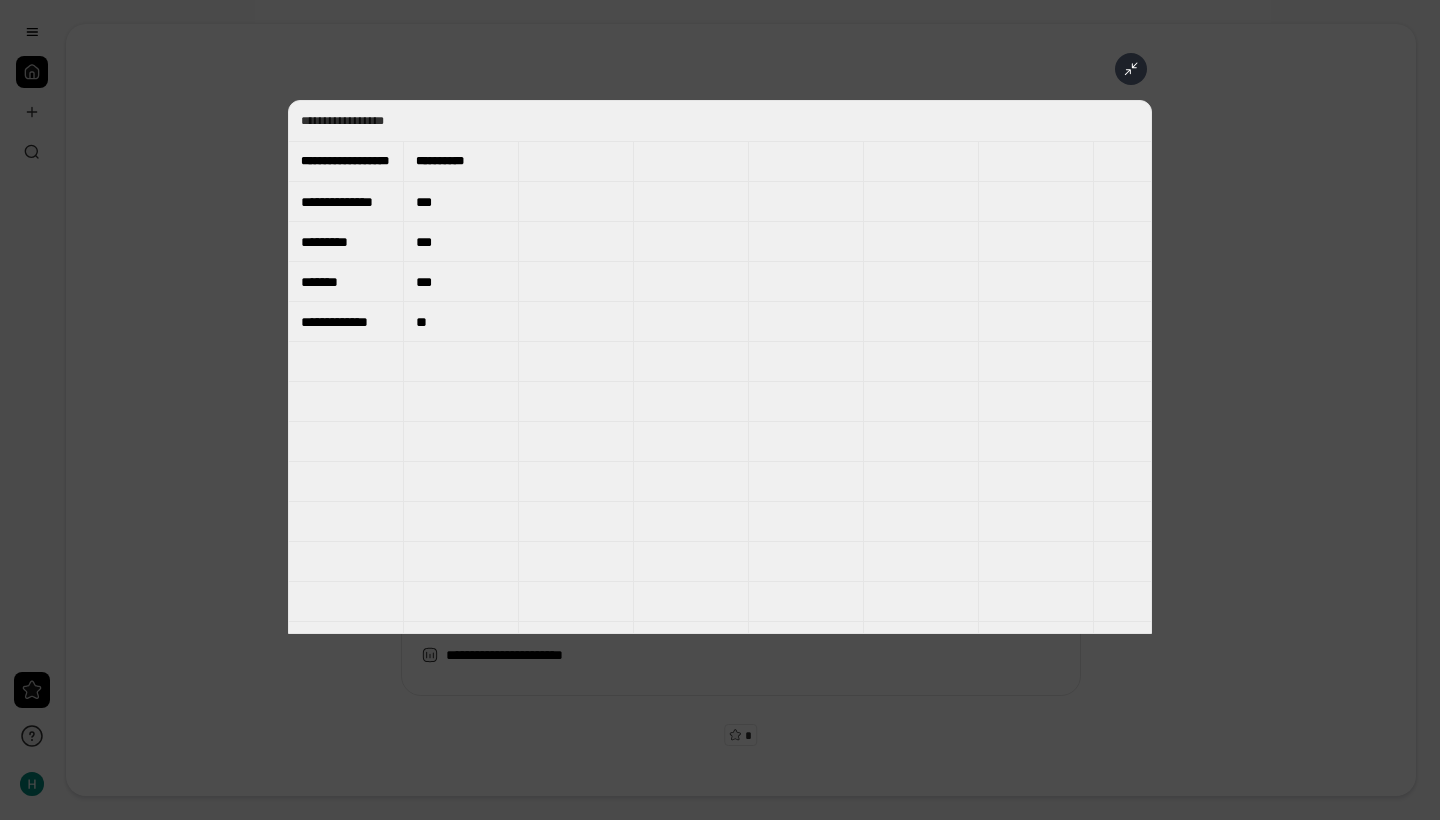 scroll, scrollTop: 0, scrollLeft: 0, axis: both 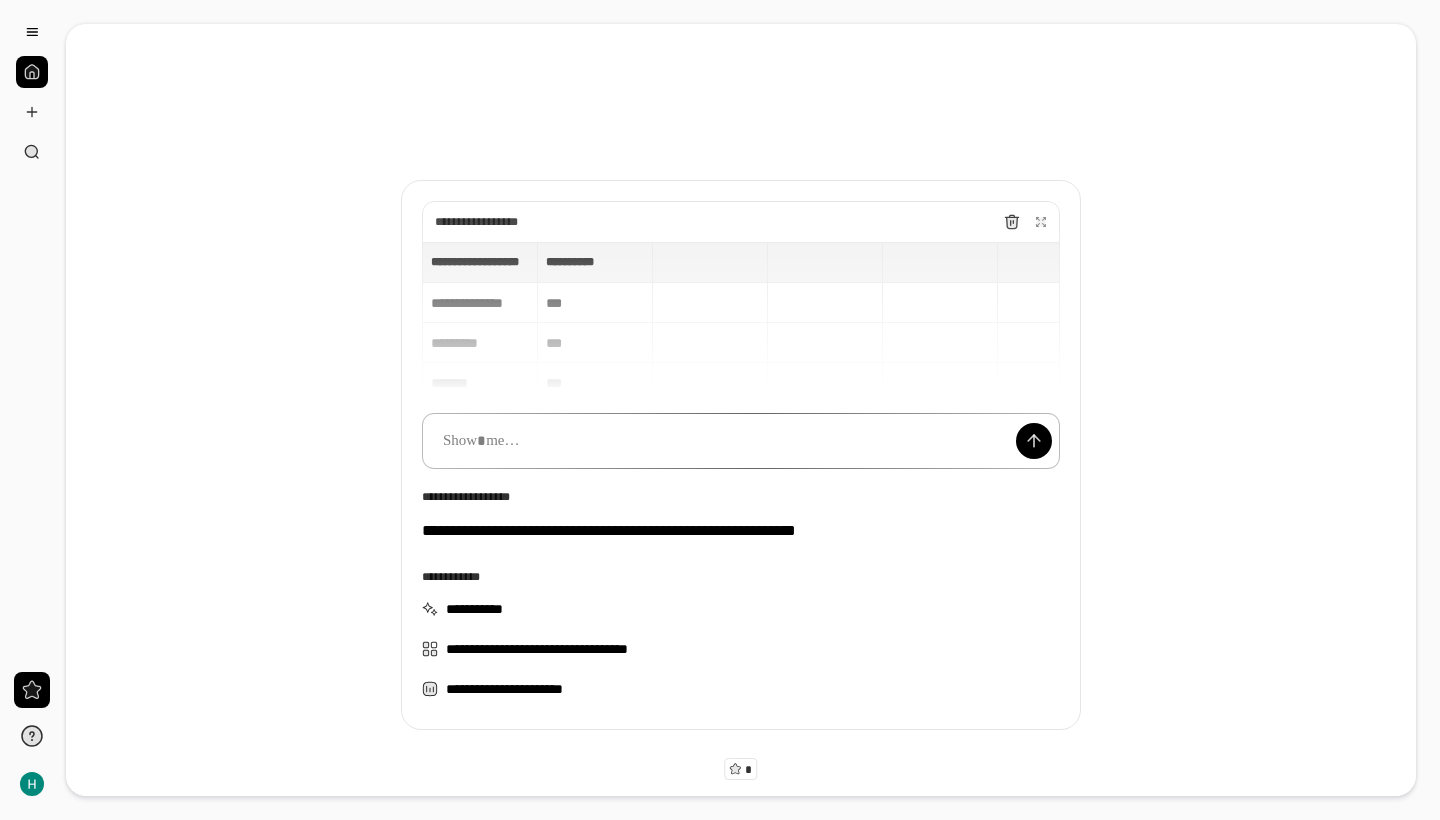 click at bounding box center (741, 441) 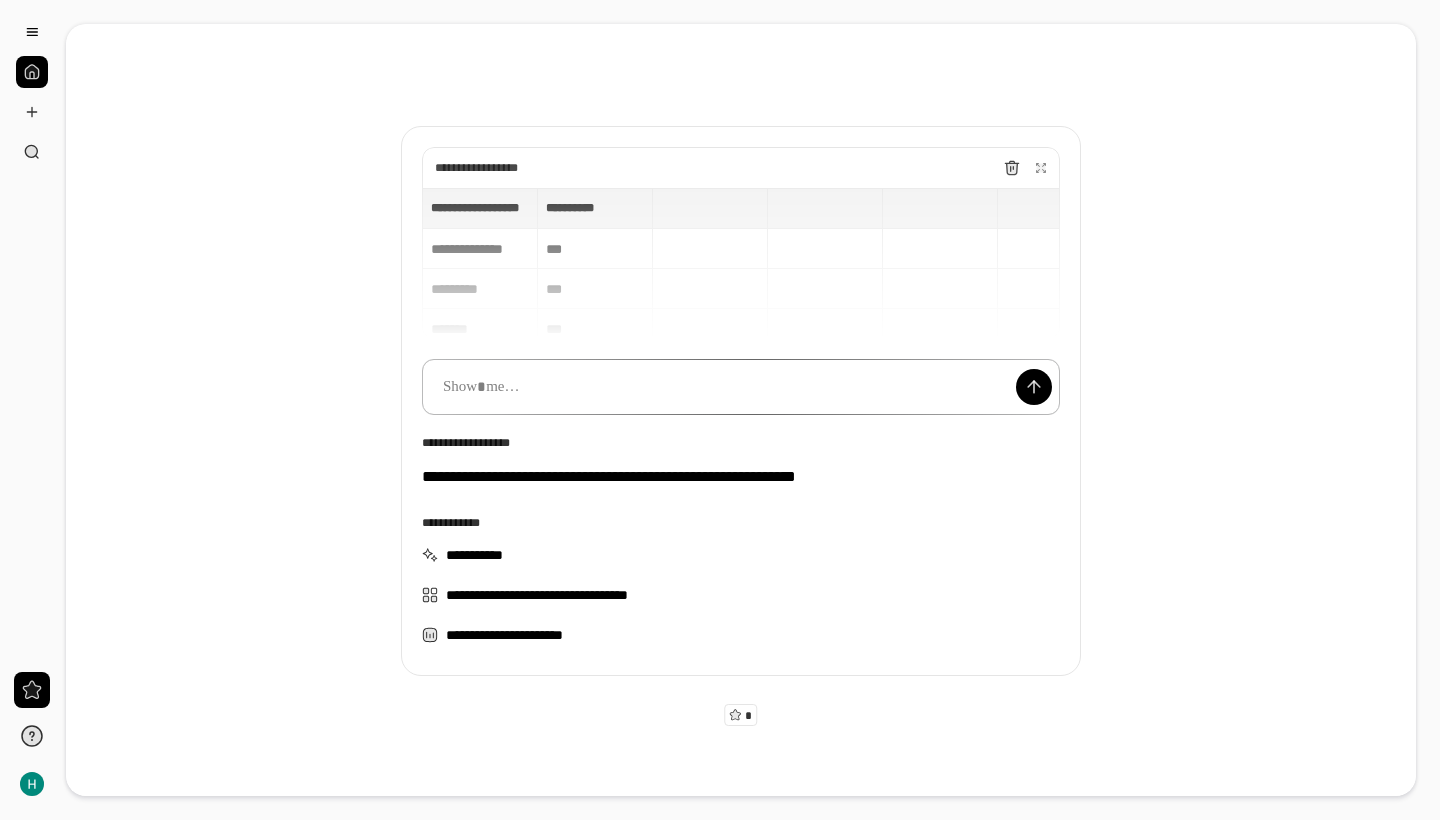 scroll, scrollTop: 54, scrollLeft: 0, axis: vertical 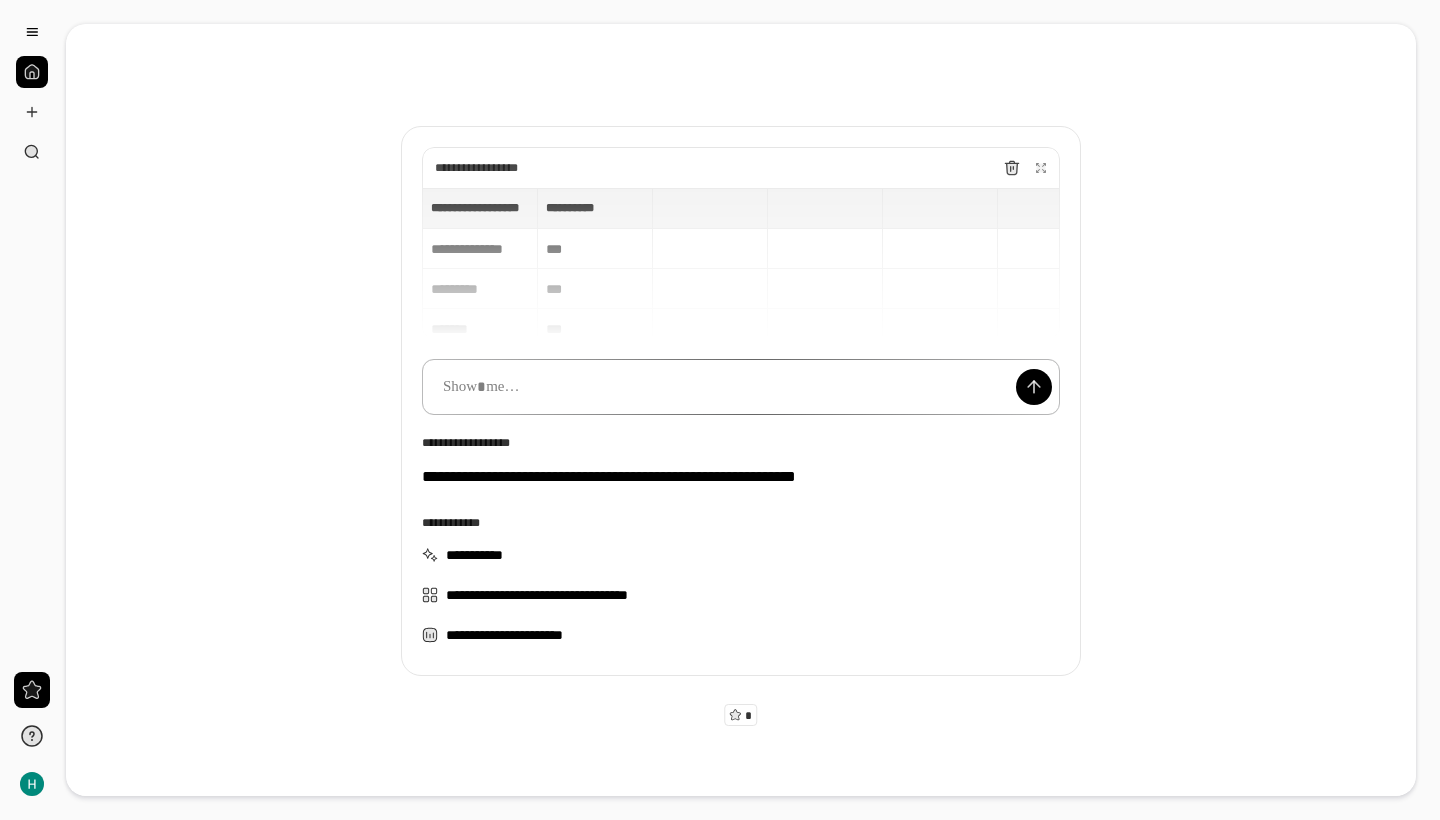 type 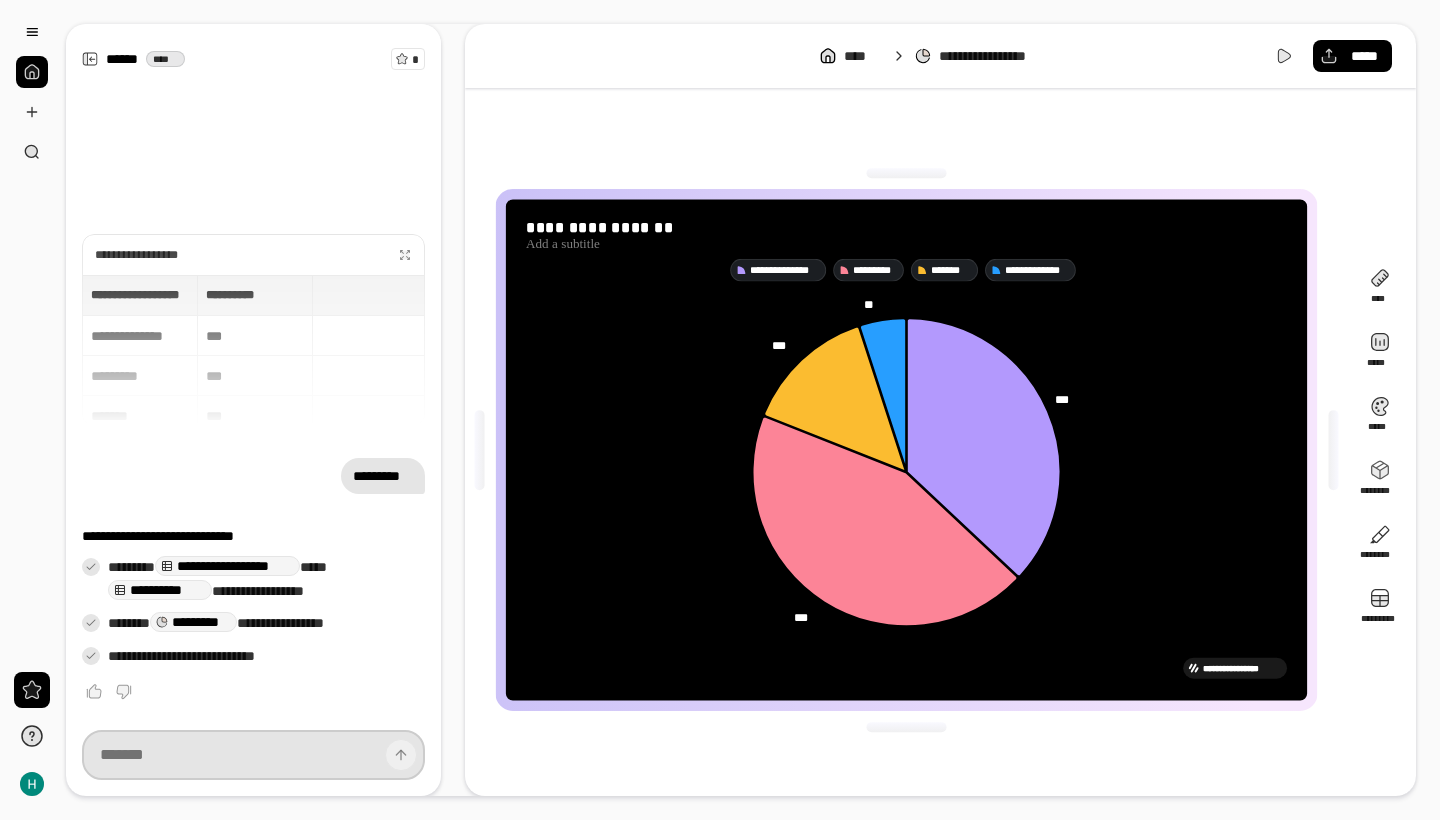 click at bounding box center (253, 755) 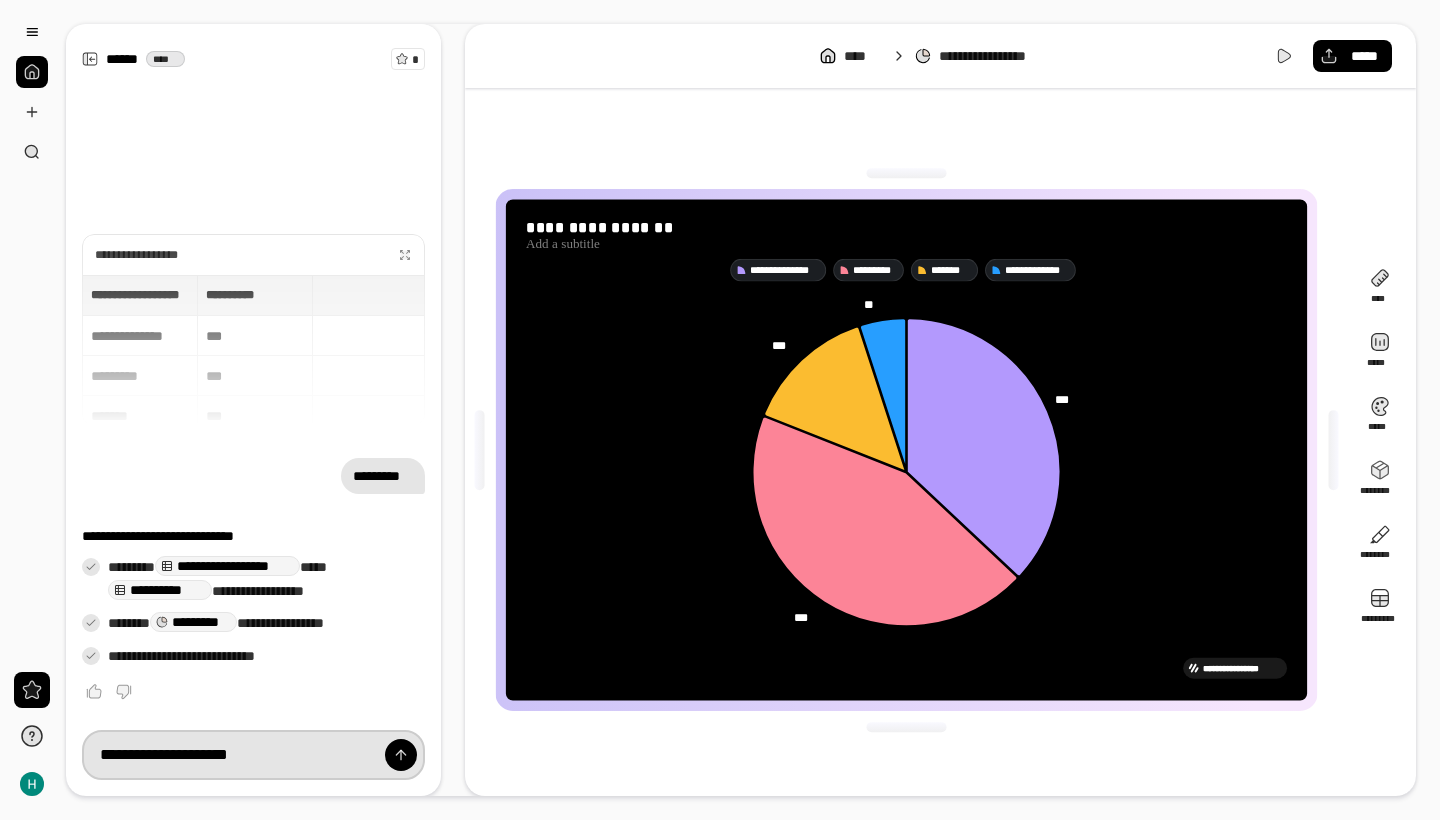 type on "**********" 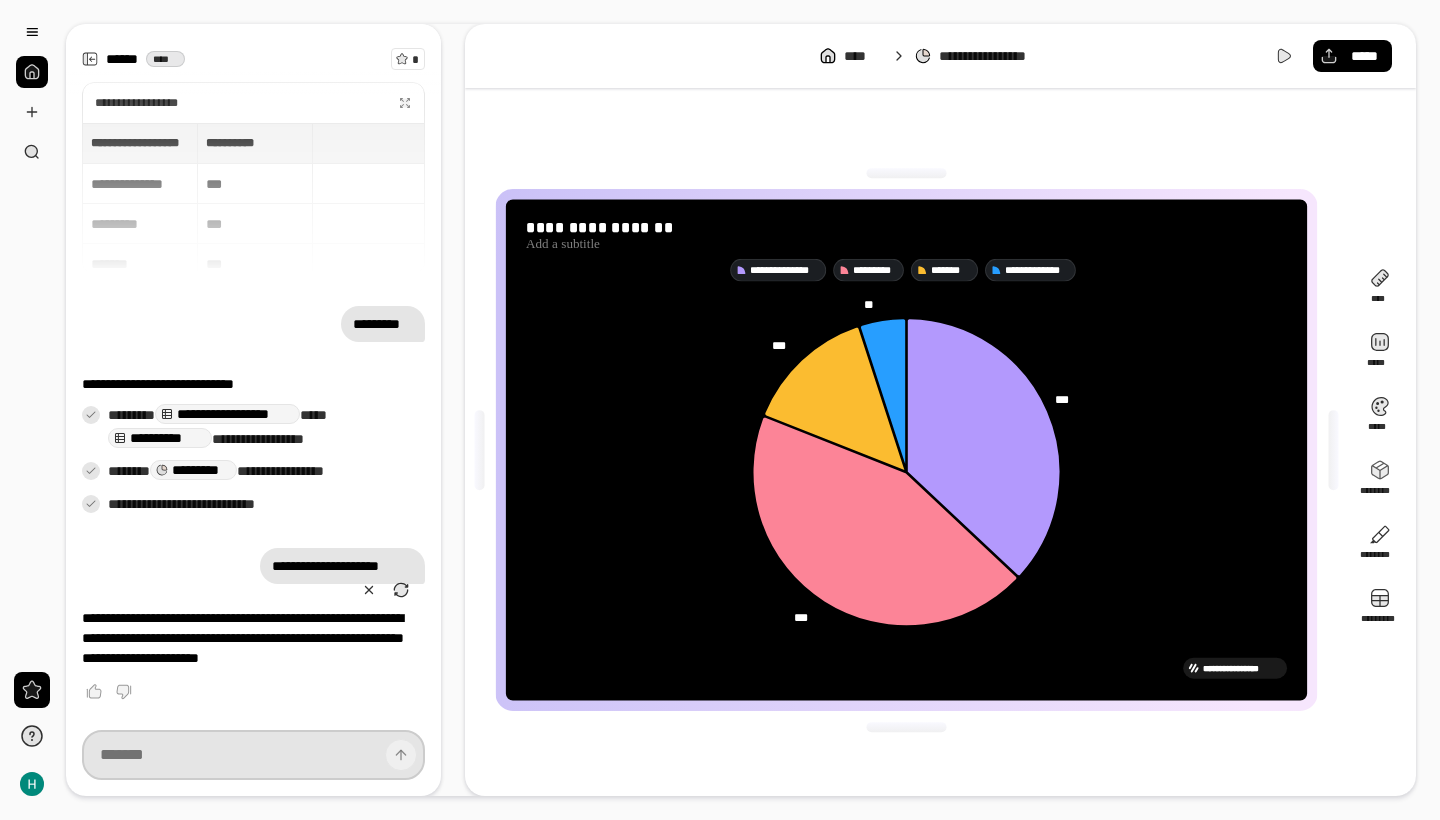 scroll, scrollTop: 4, scrollLeft: 0, axis: vertical 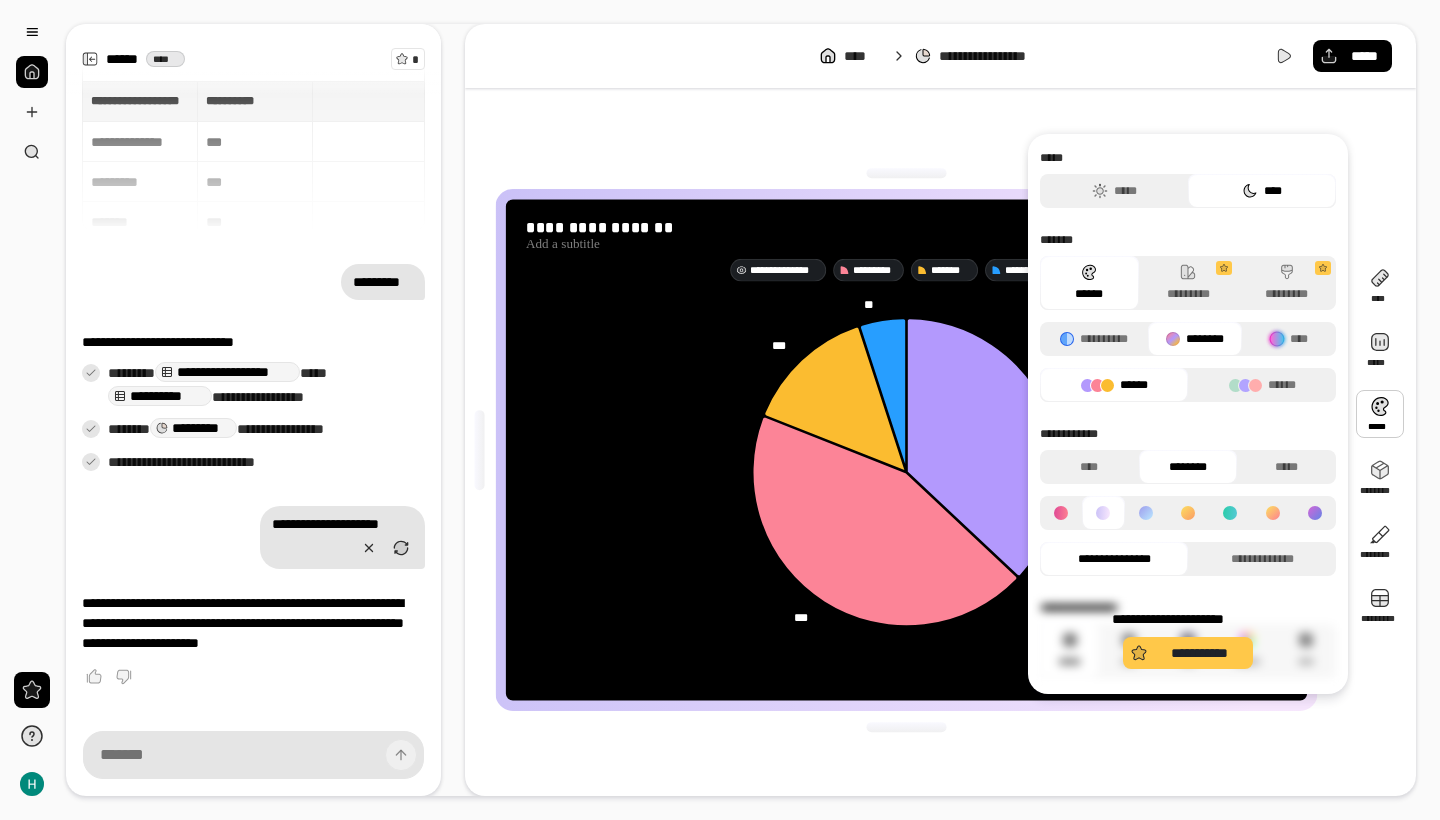 click on "**********" at bounding box center [1188, 639] 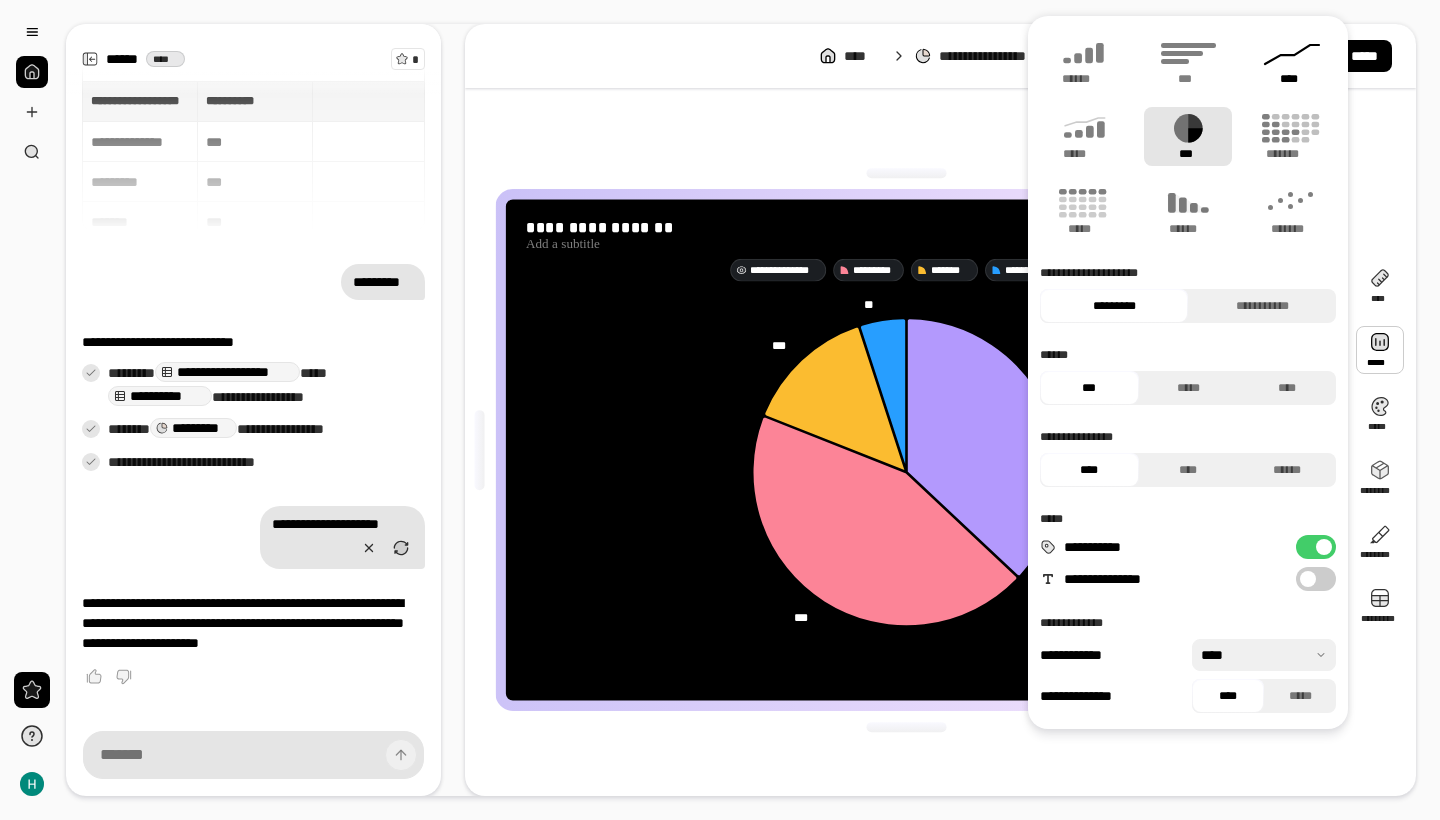 click 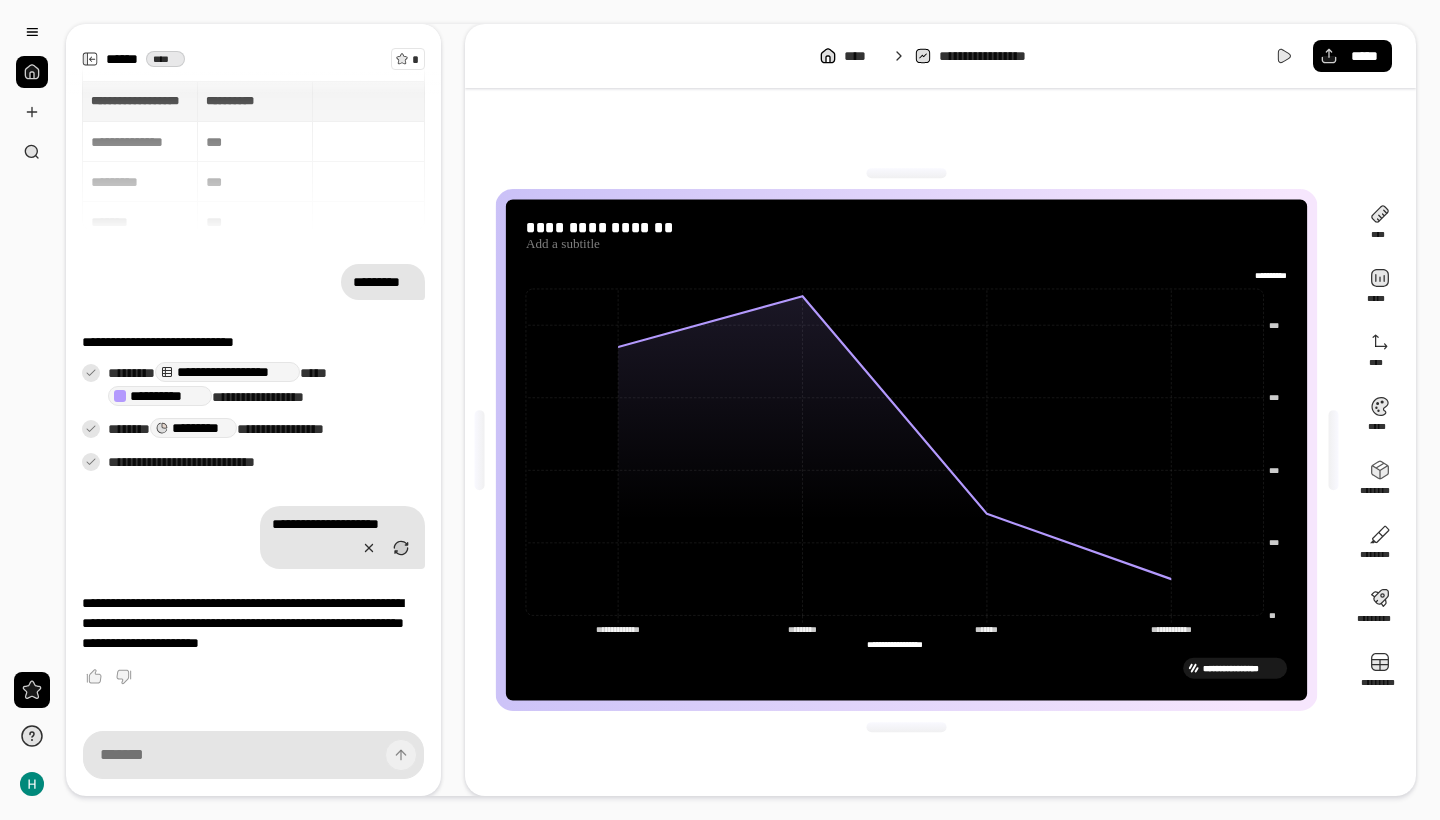 click on "[FIRST] [LAST] [ADDRESS] [CITY] [STATE] [POSTAL_CODE] [COUNTRY] [PHONE] [EMAIL]" at bounding box center [940, 450] 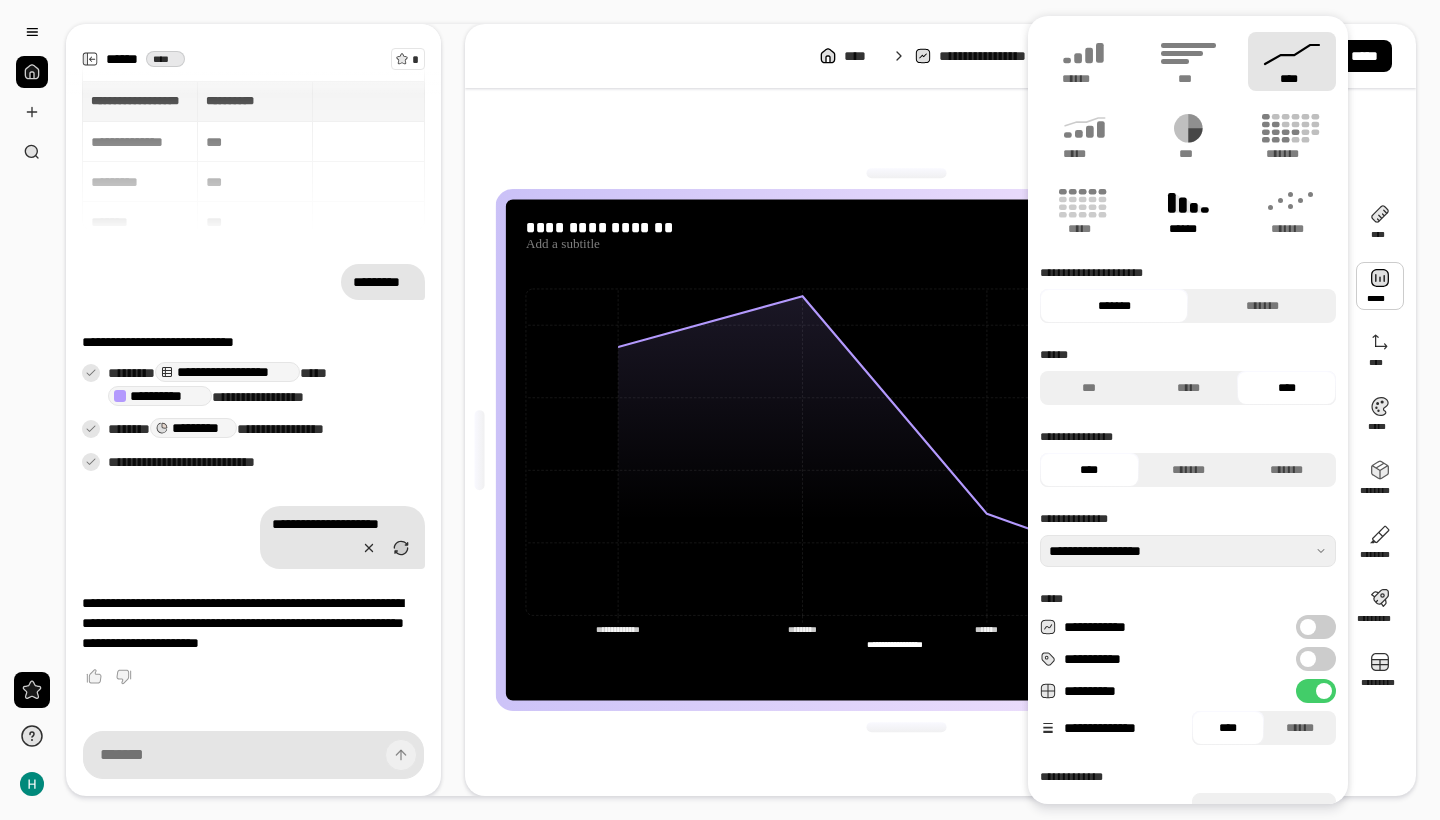 click 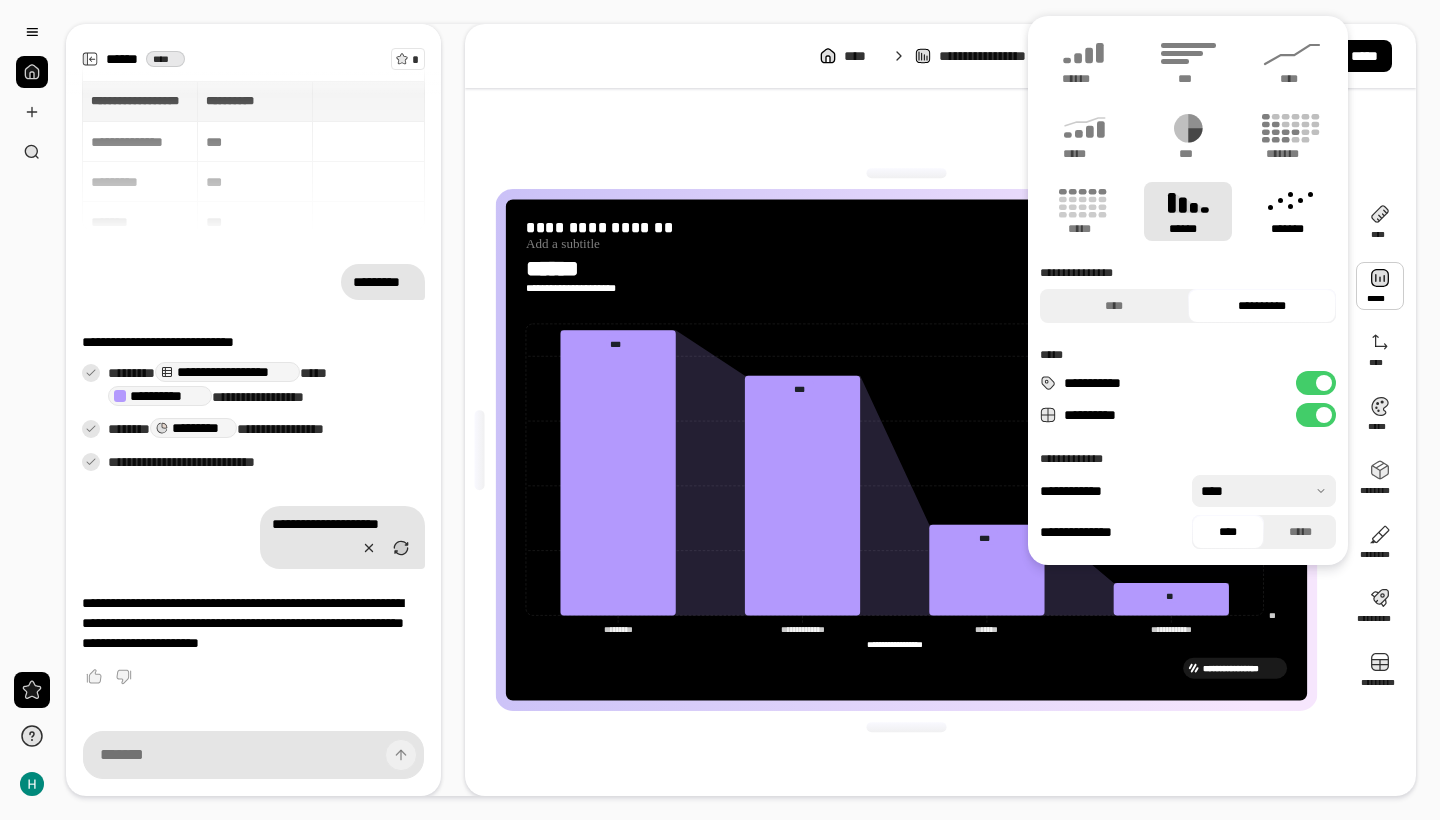 click 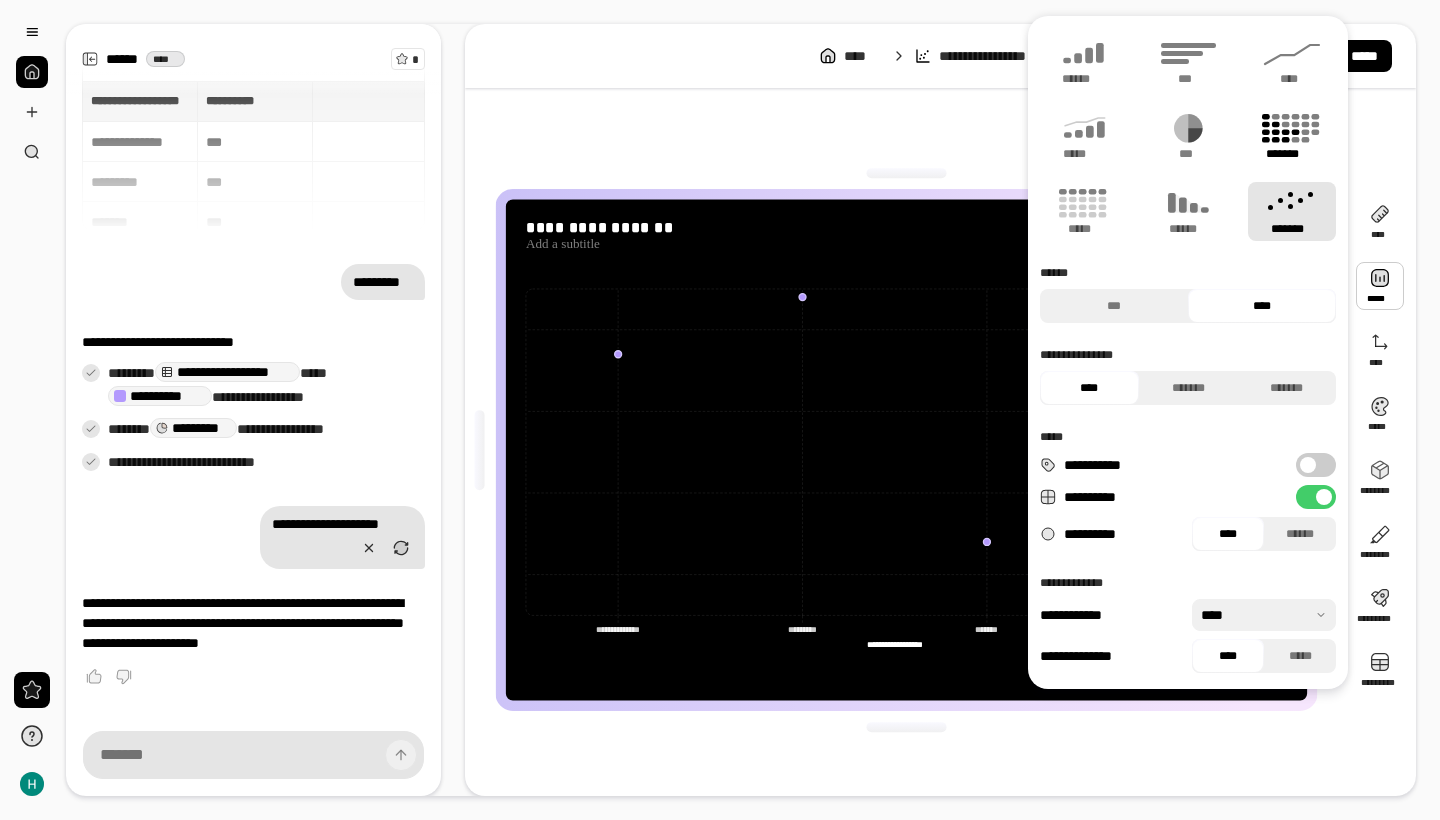 click 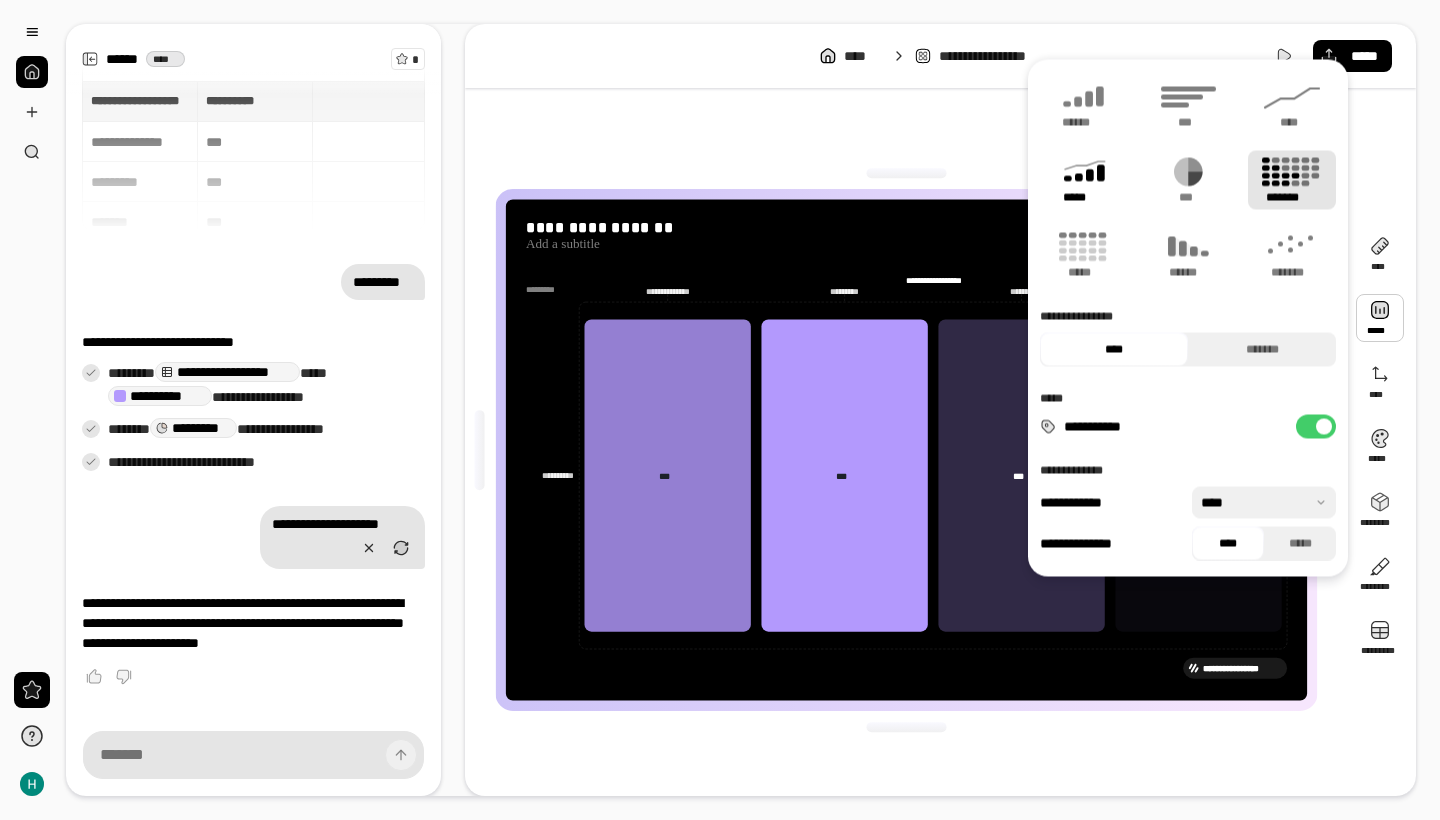 click 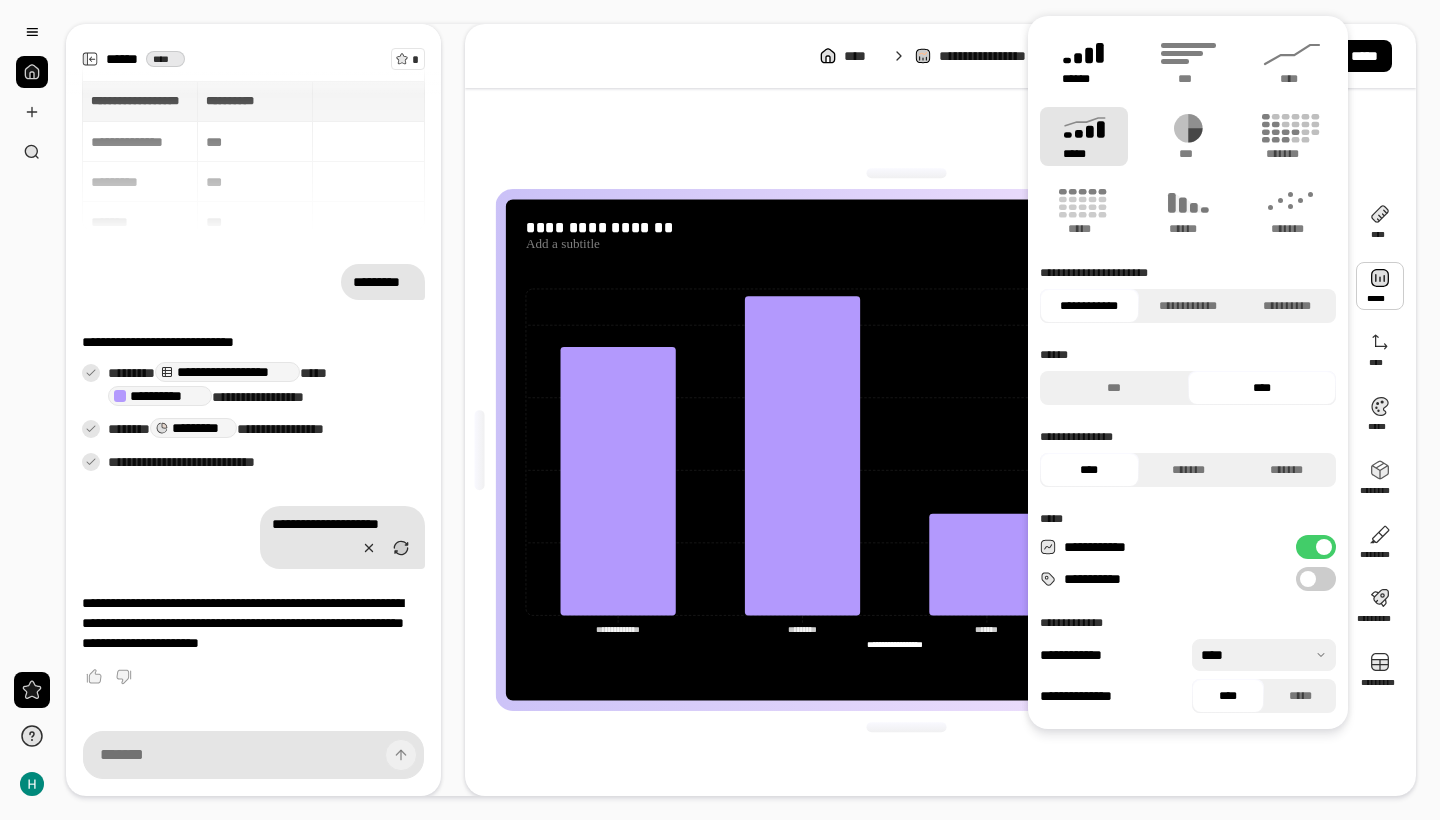 click on "[NAME]" at bounding box center (1084, 79) 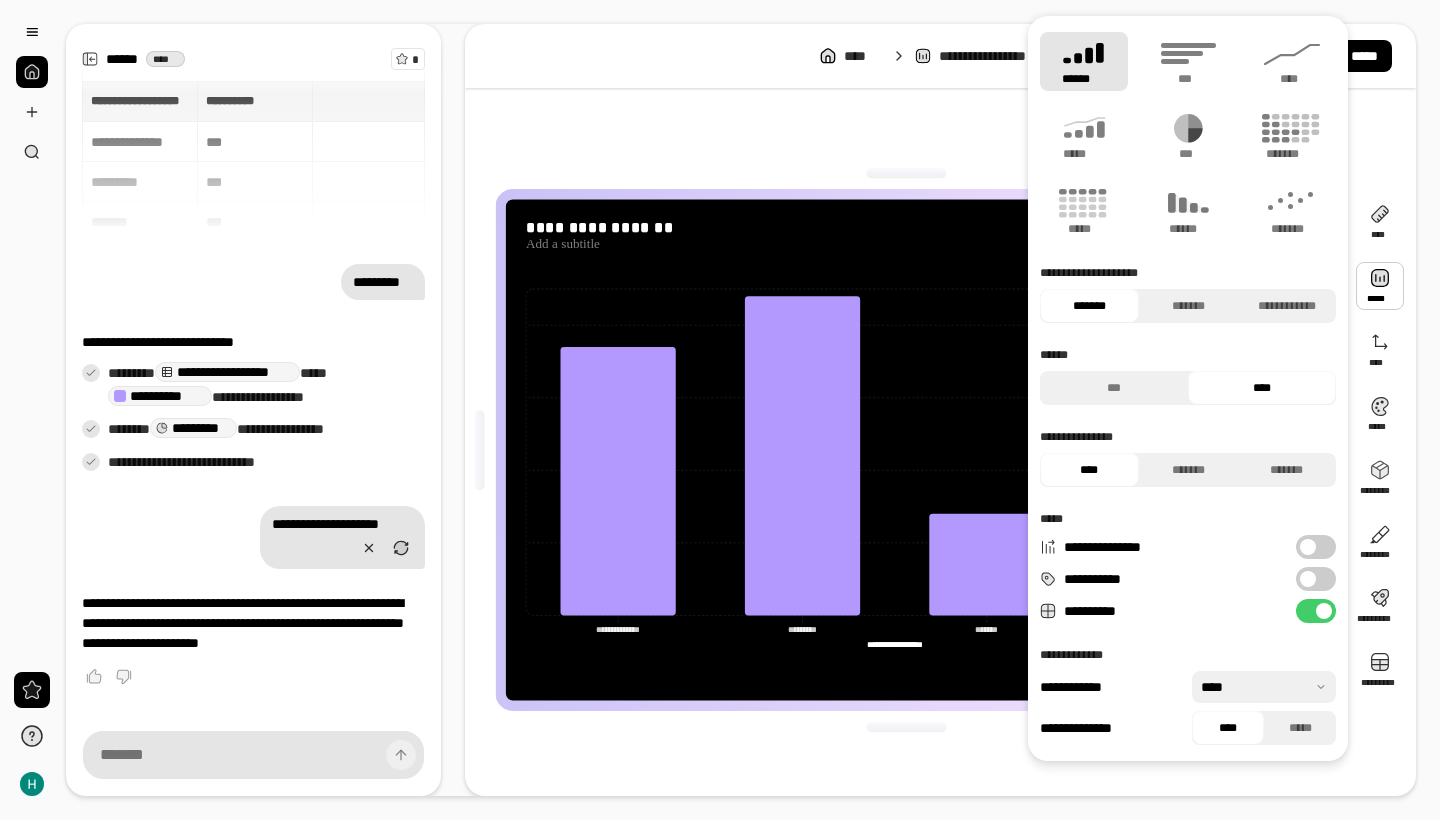 click on "[NAME]" at bounding box center [1084, 61] 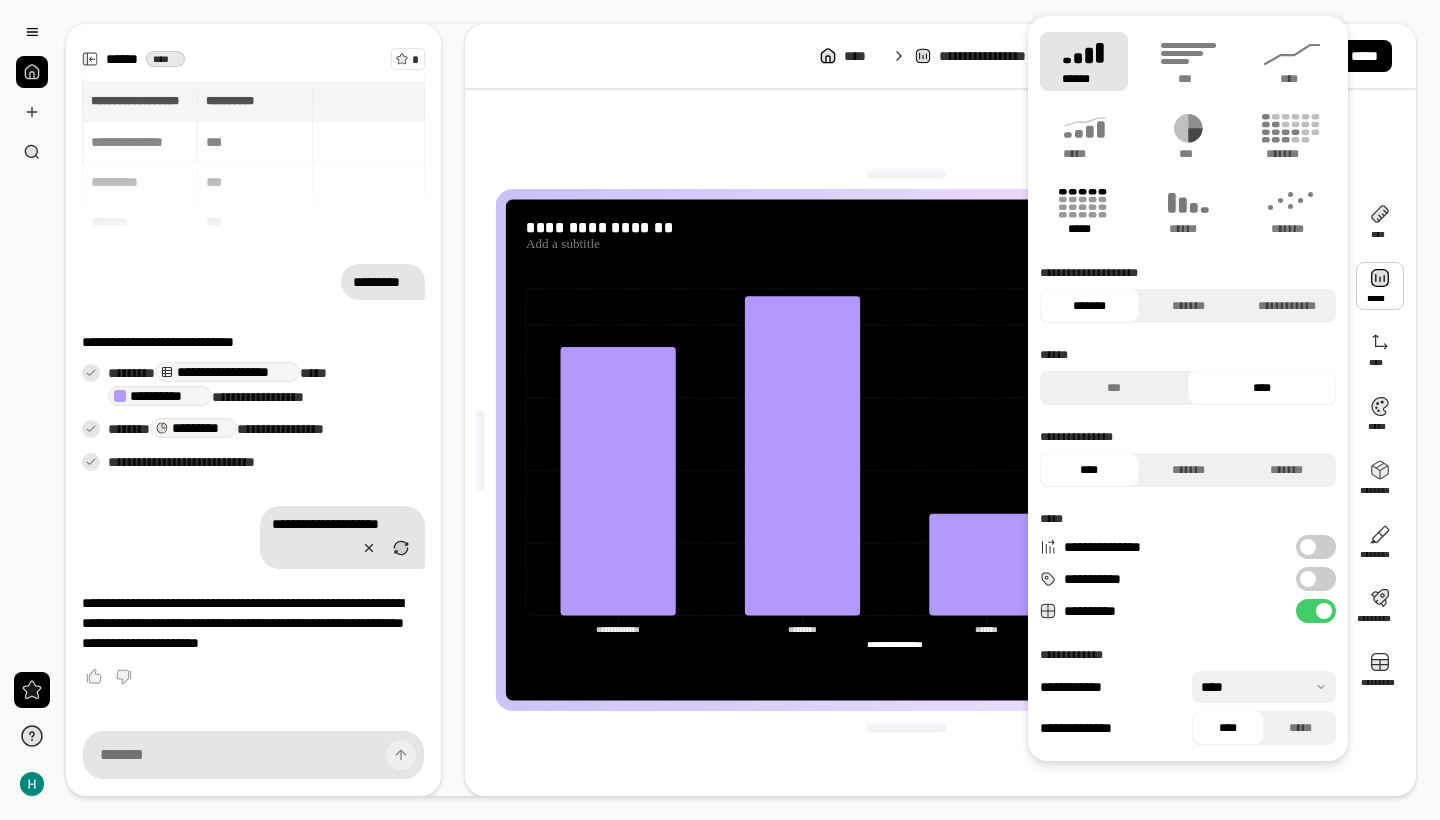 click 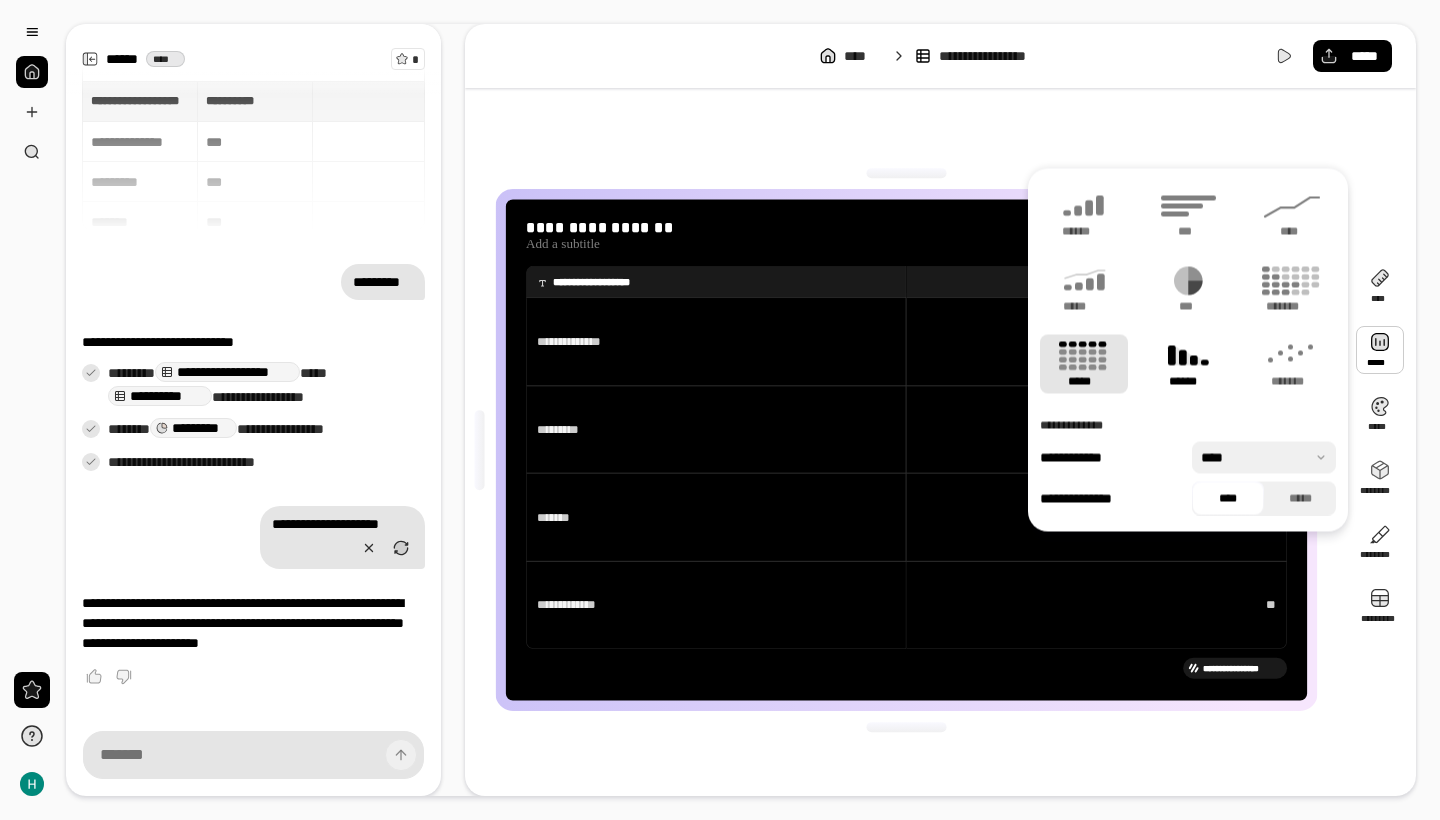 click 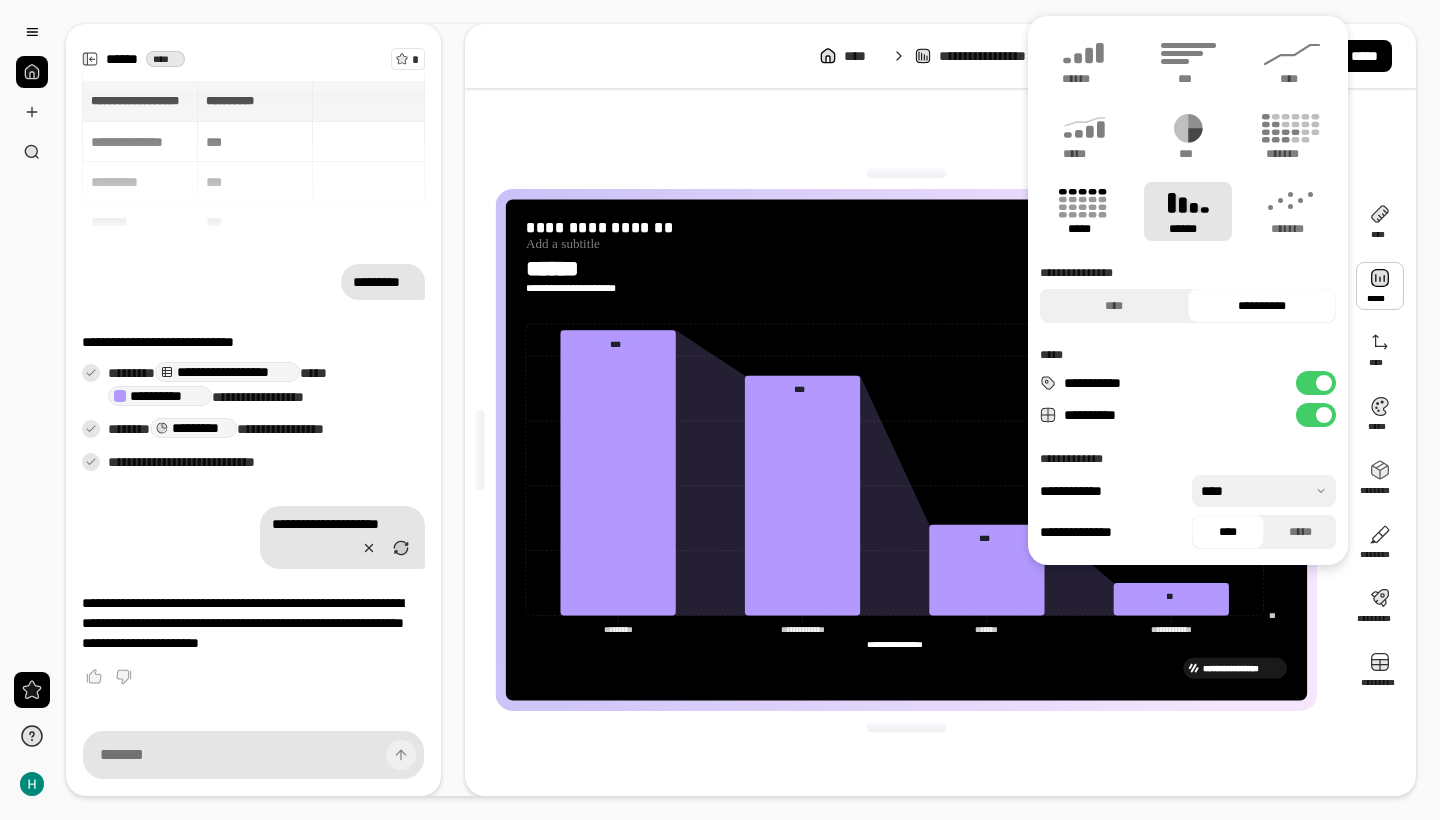 click 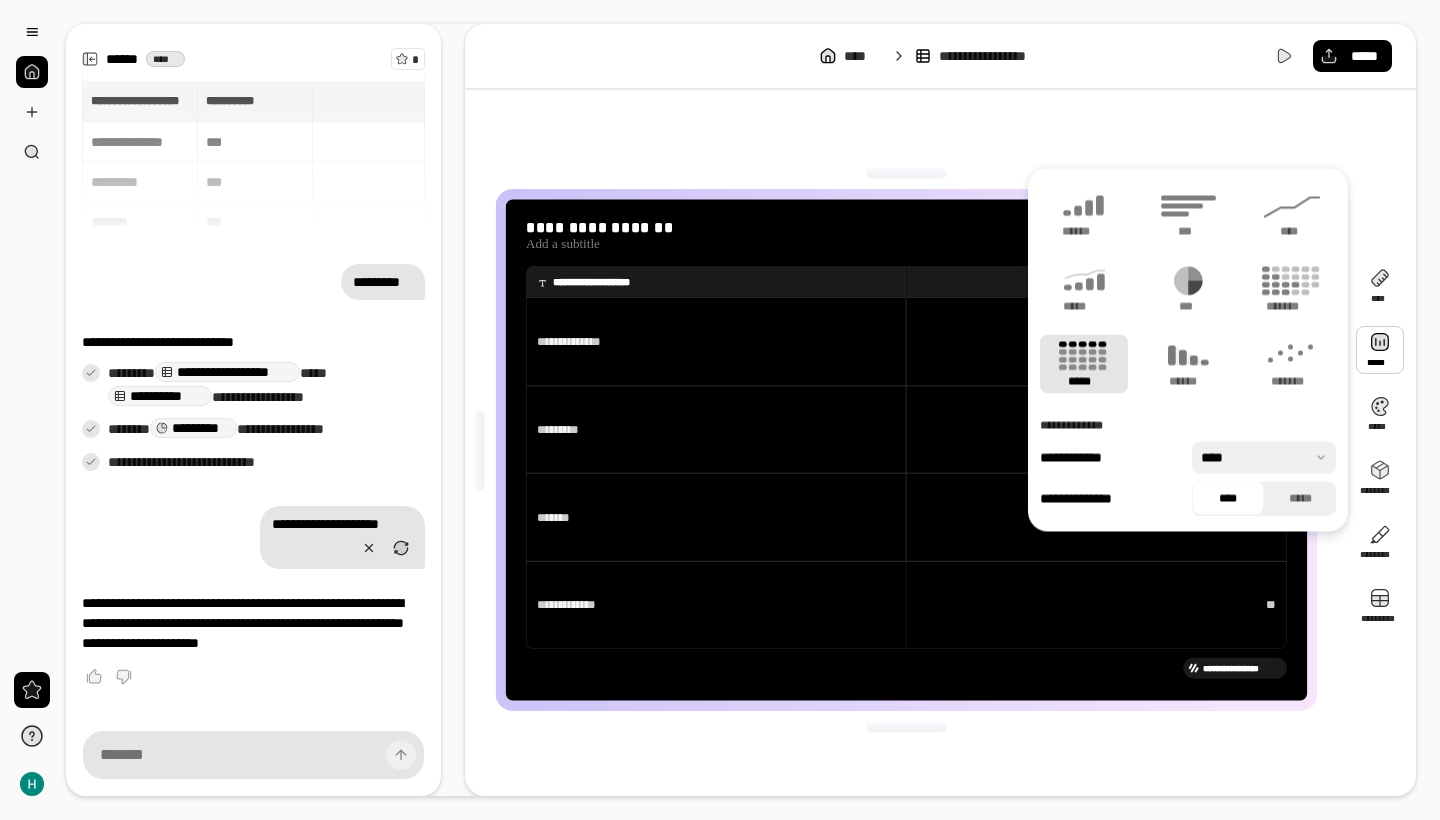 click on "[FIRST] [LAST] [ADDRESS] [CITY] [STATE] [POSTAL_CODE] [COUNTRY] [PHONE] [EMAIL]" at bounding box center (940, 450) 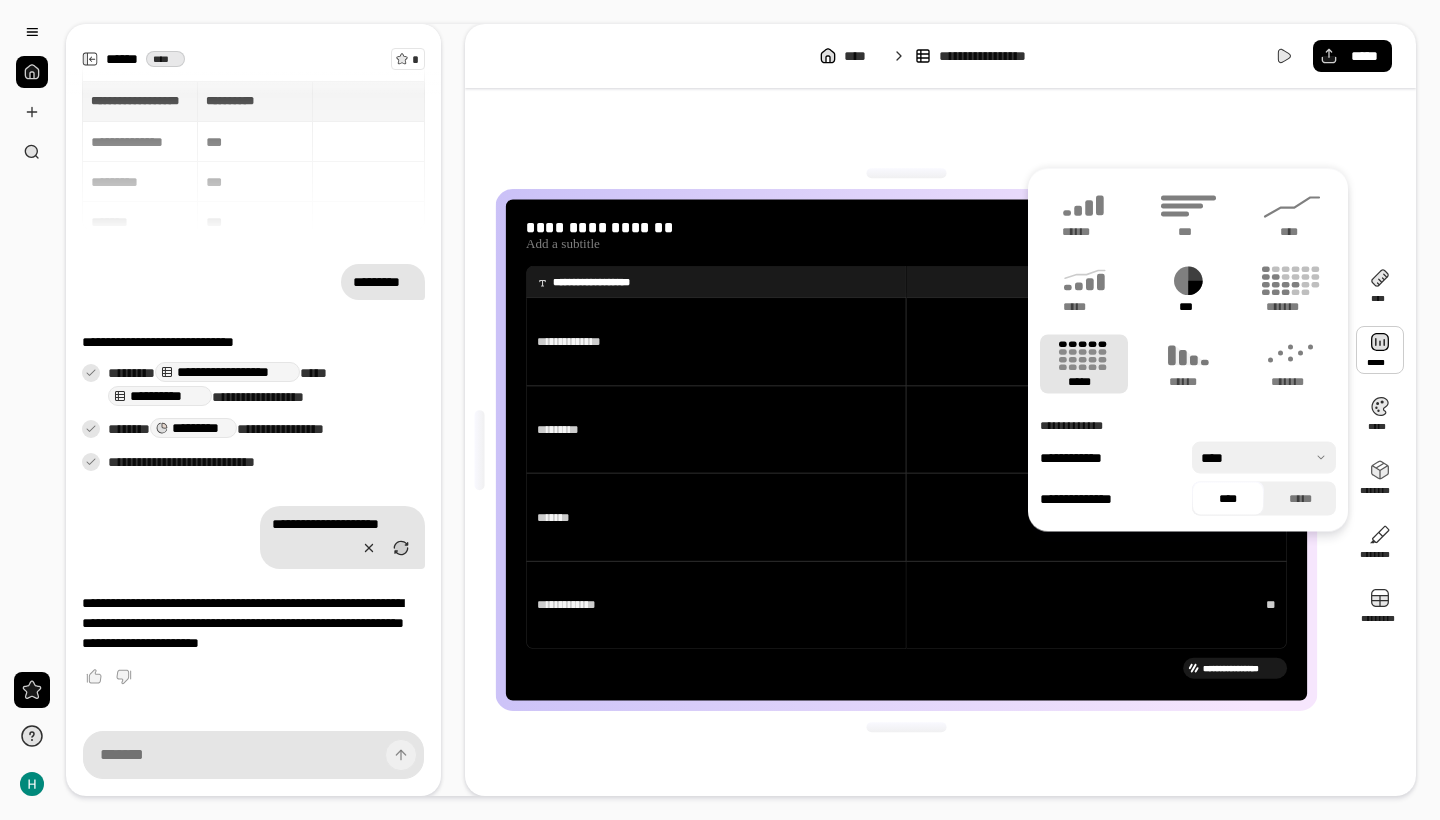 click 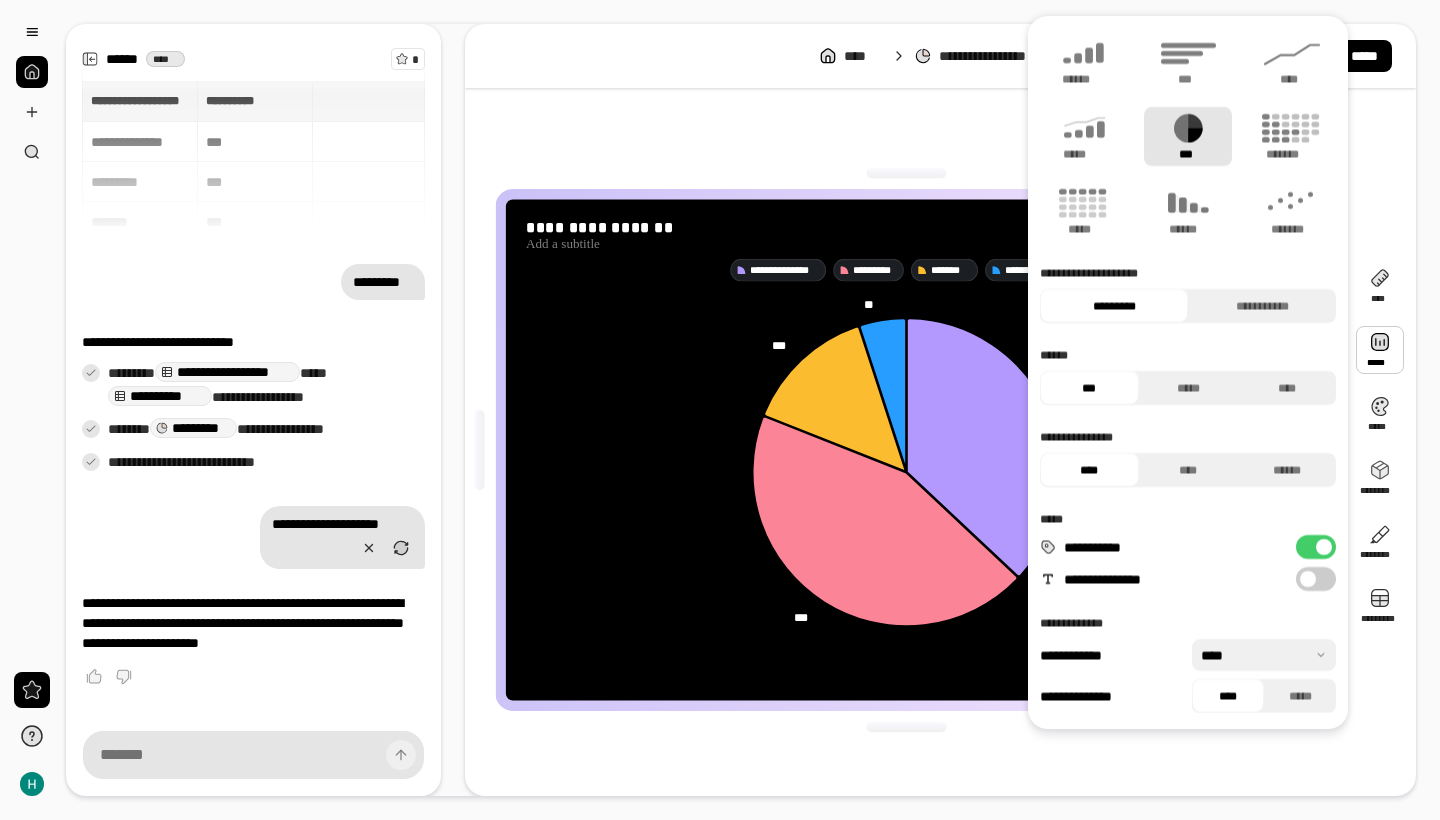 click on "[FIRST] [LAST] [ADDRESS] [CITY] [STATE] [POSTAL_CODE]" at bounding box center (940, 450) 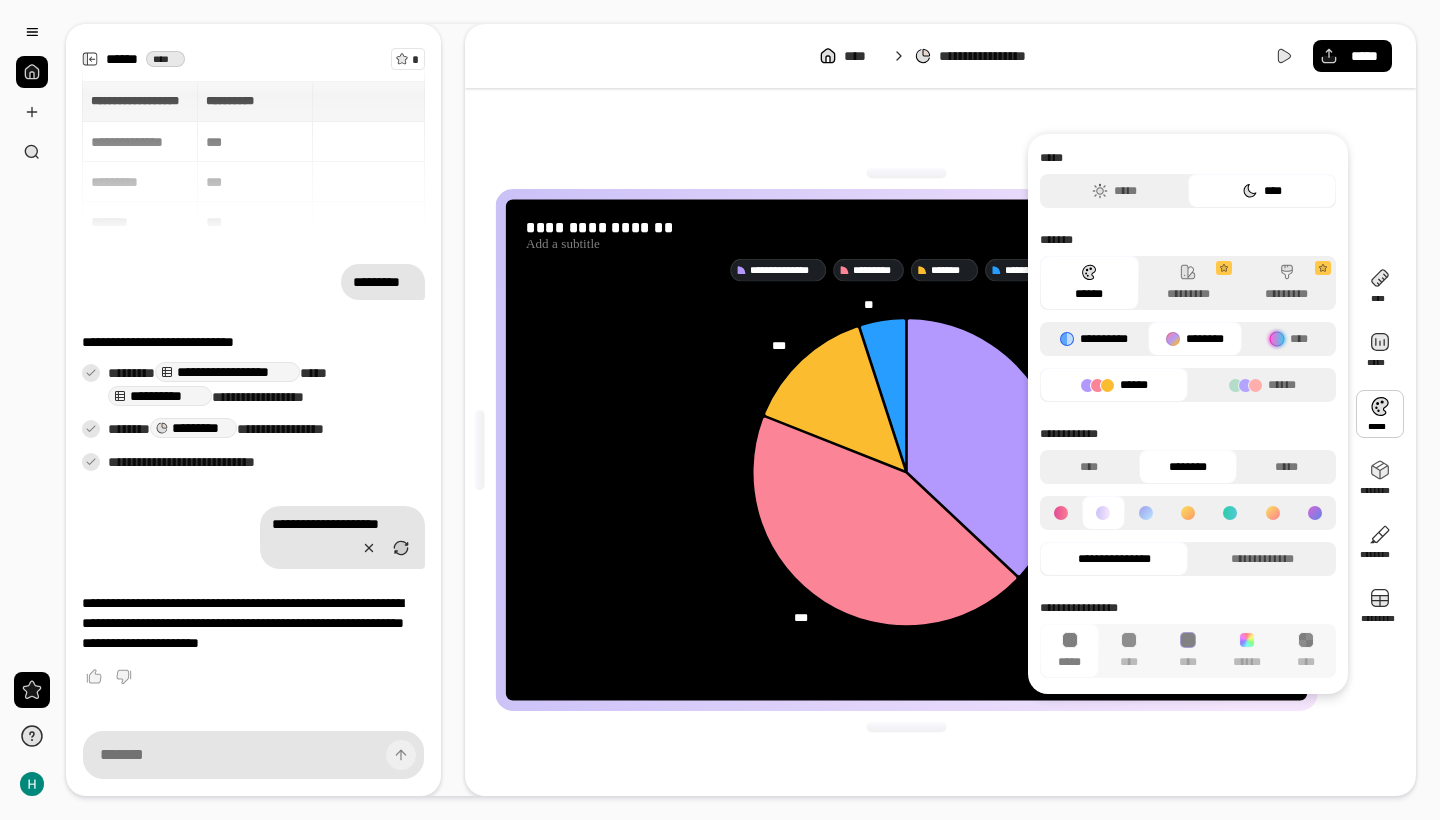 click on "[NAME]" at bounding box center [1094, 339] 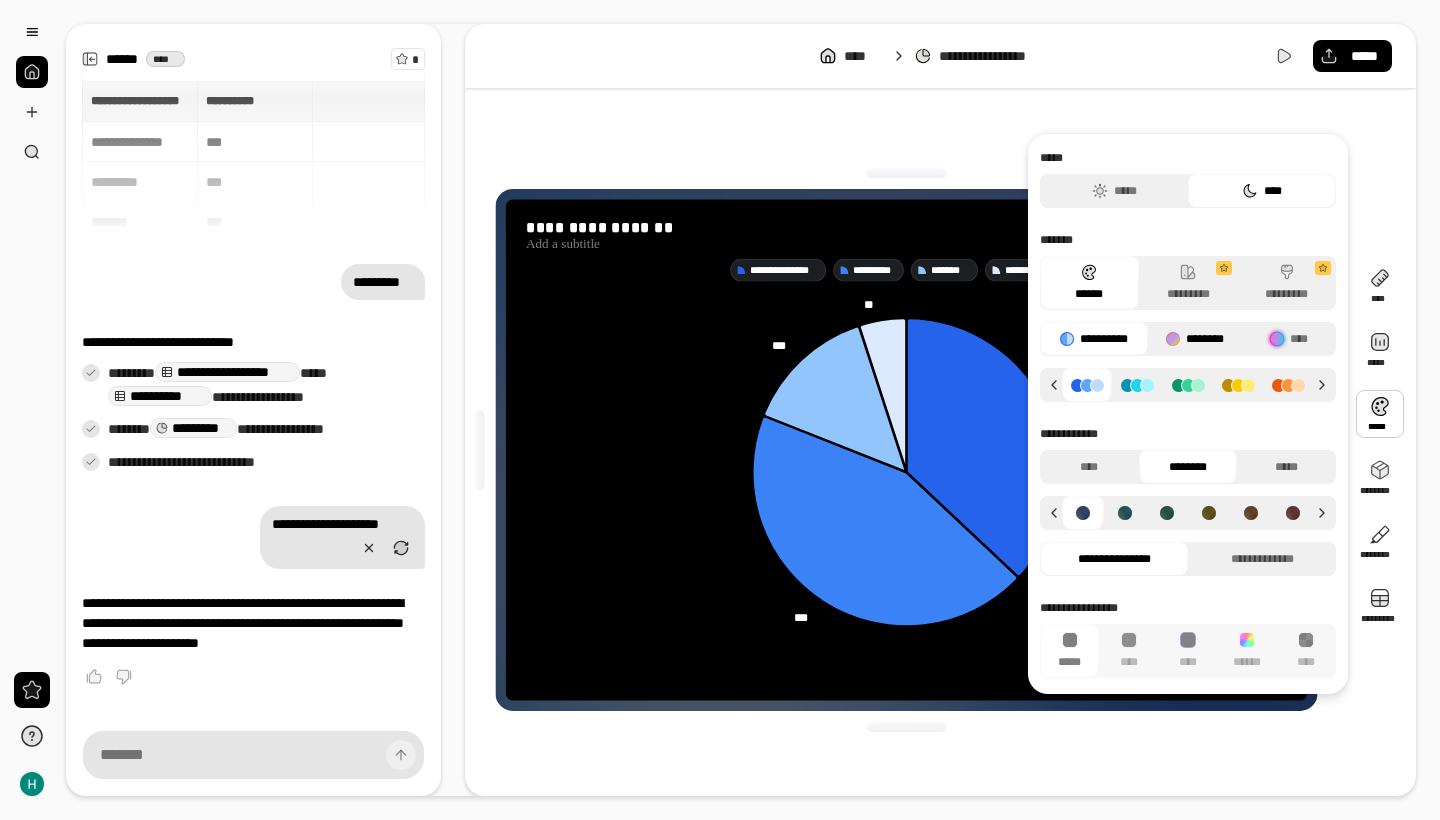 click on "********" at bounding box center [1195, 339] 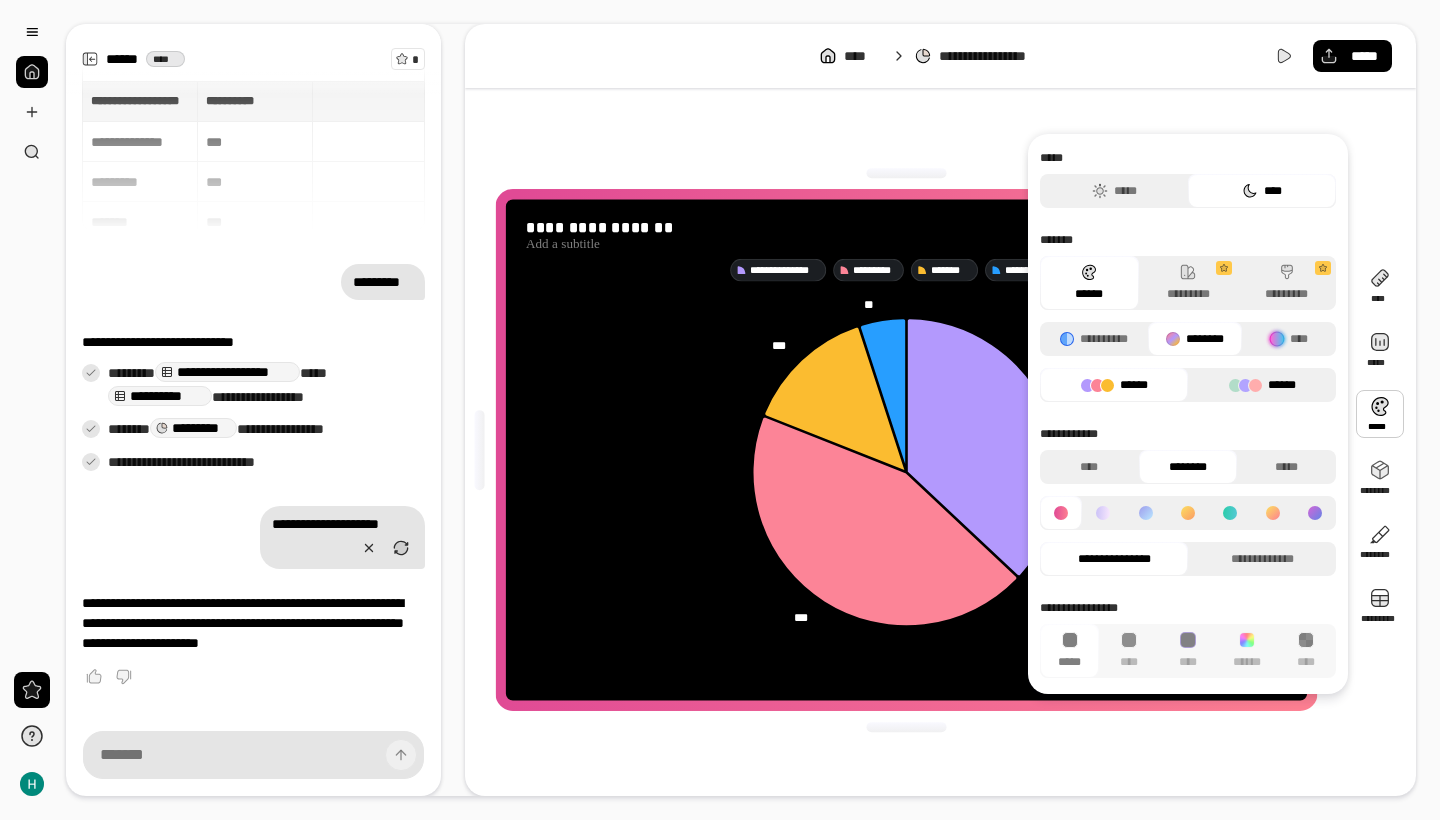 click 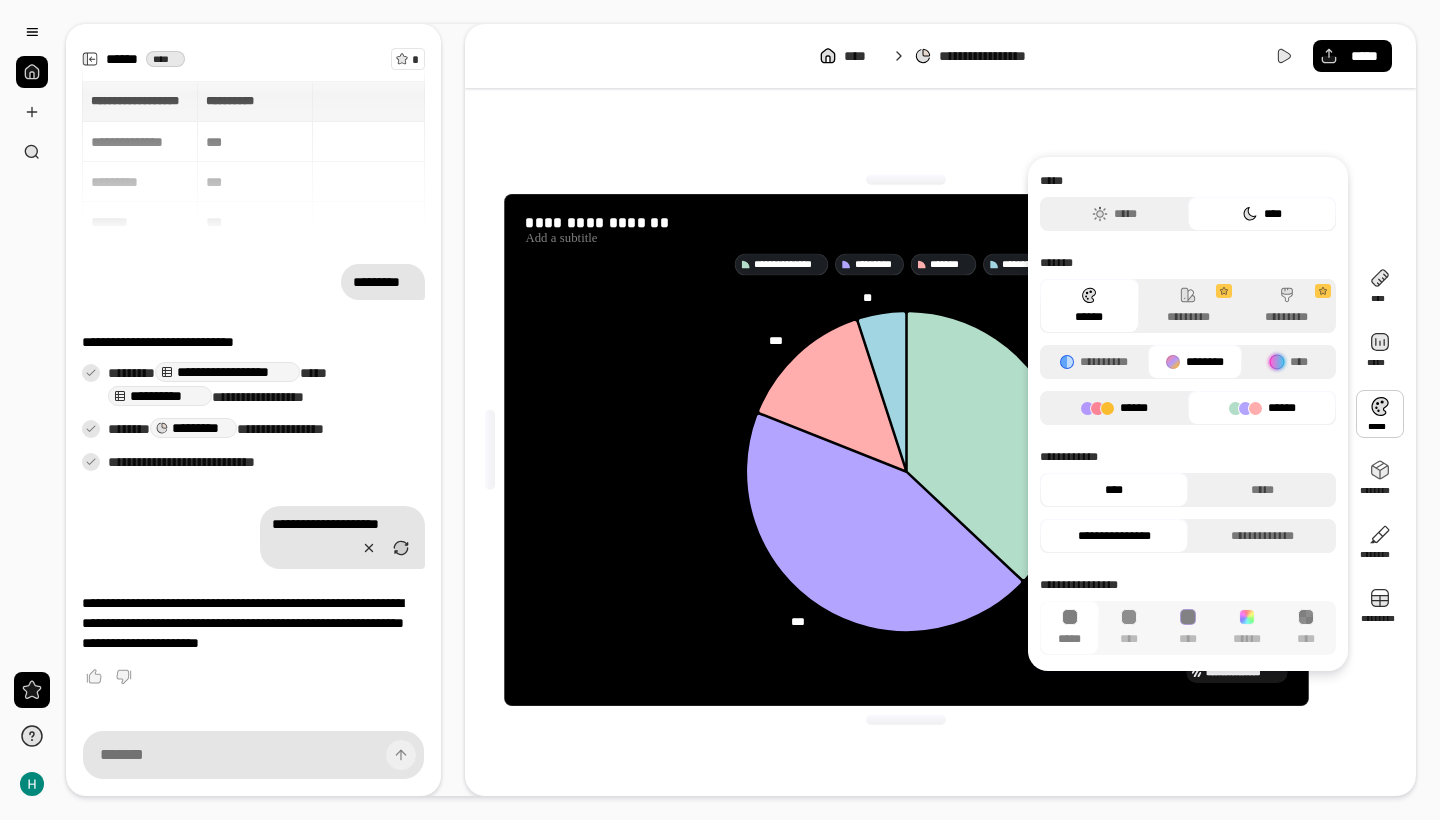 click on "[NAME]" at bounding box center (1114, 408) 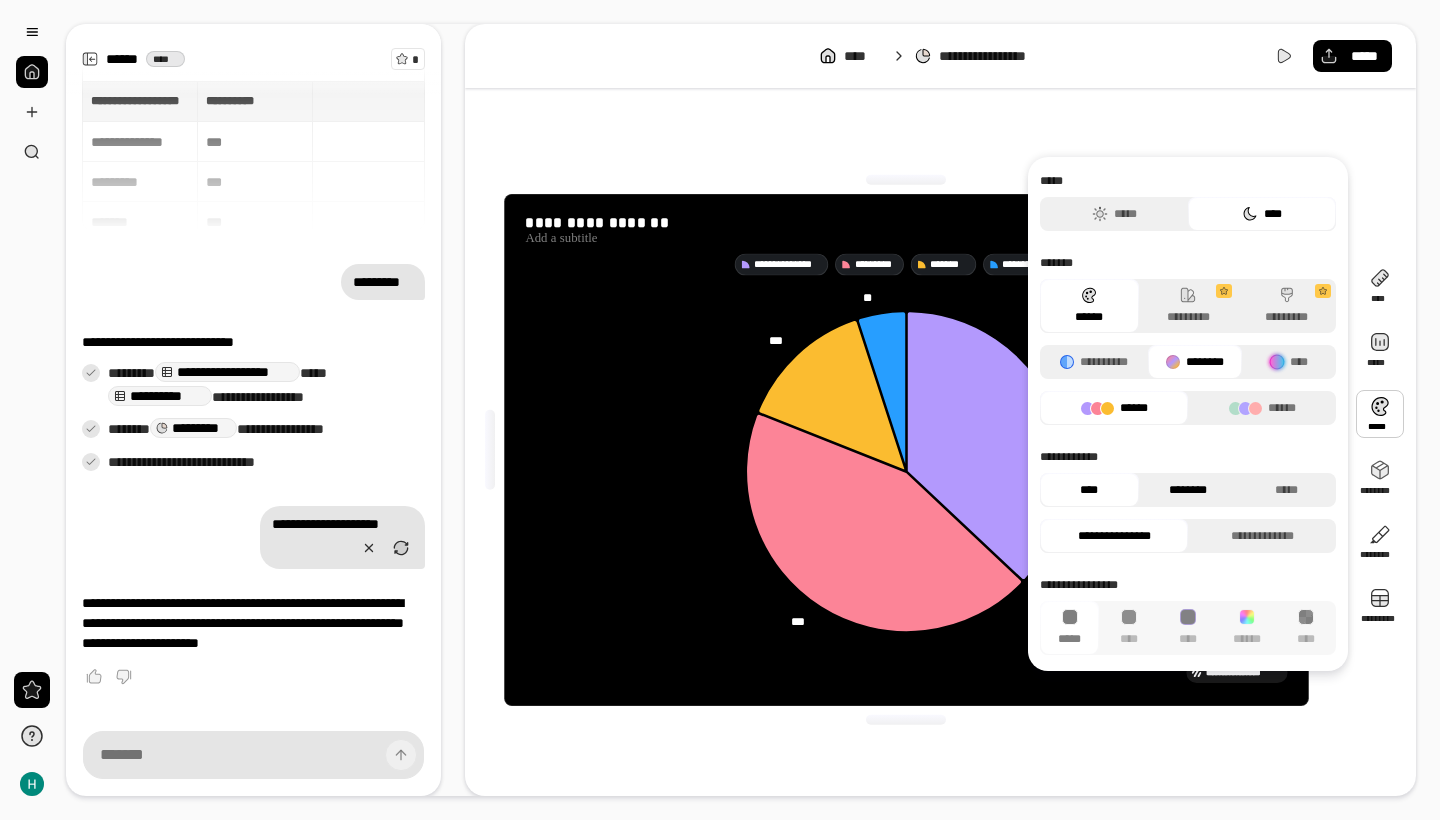 click on "********" at bounding box center [1188, 490] 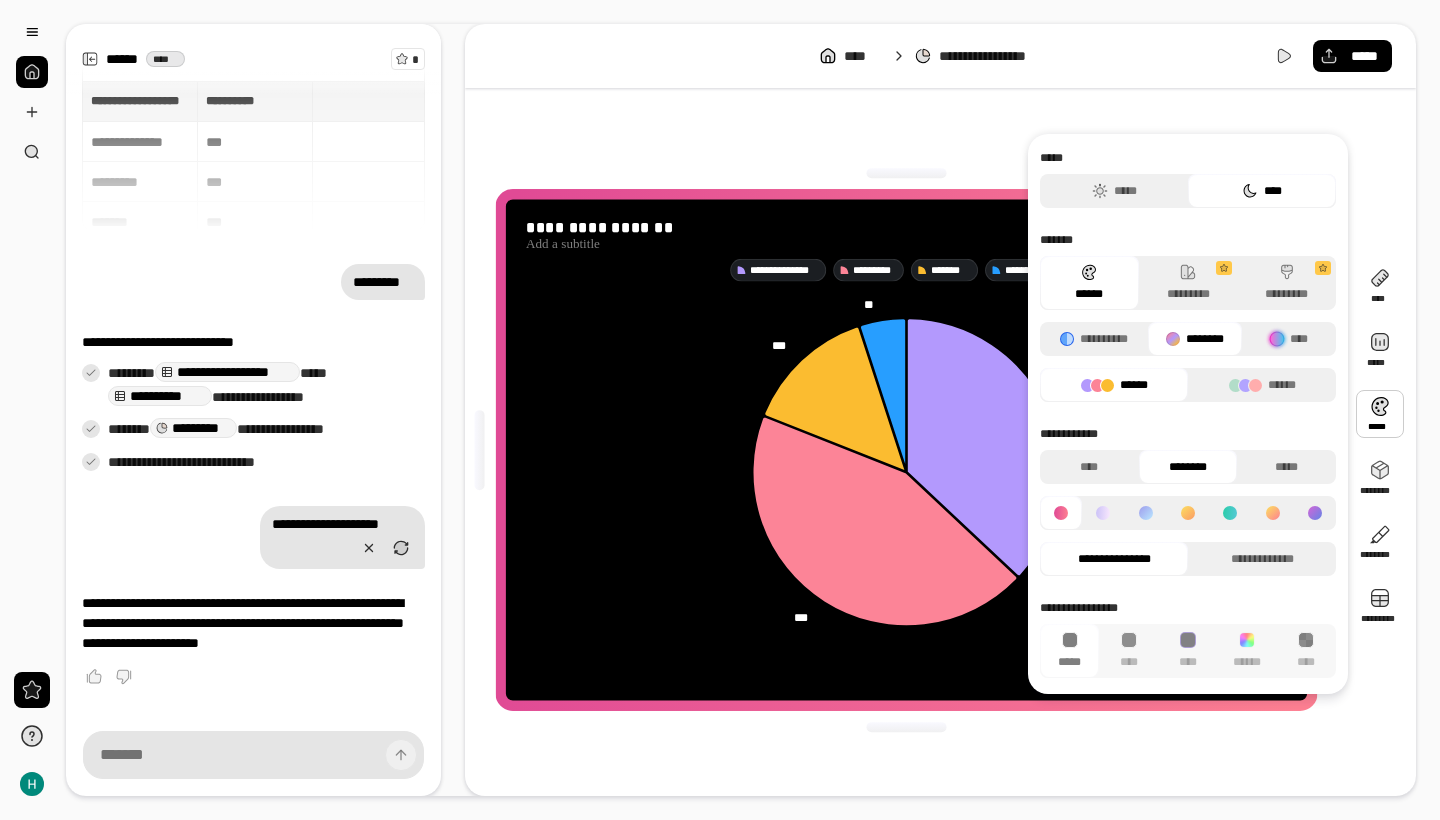 click on "[NUMBER] [STREET] [CITY] [STATE]" at bounding box center [1188, 455] 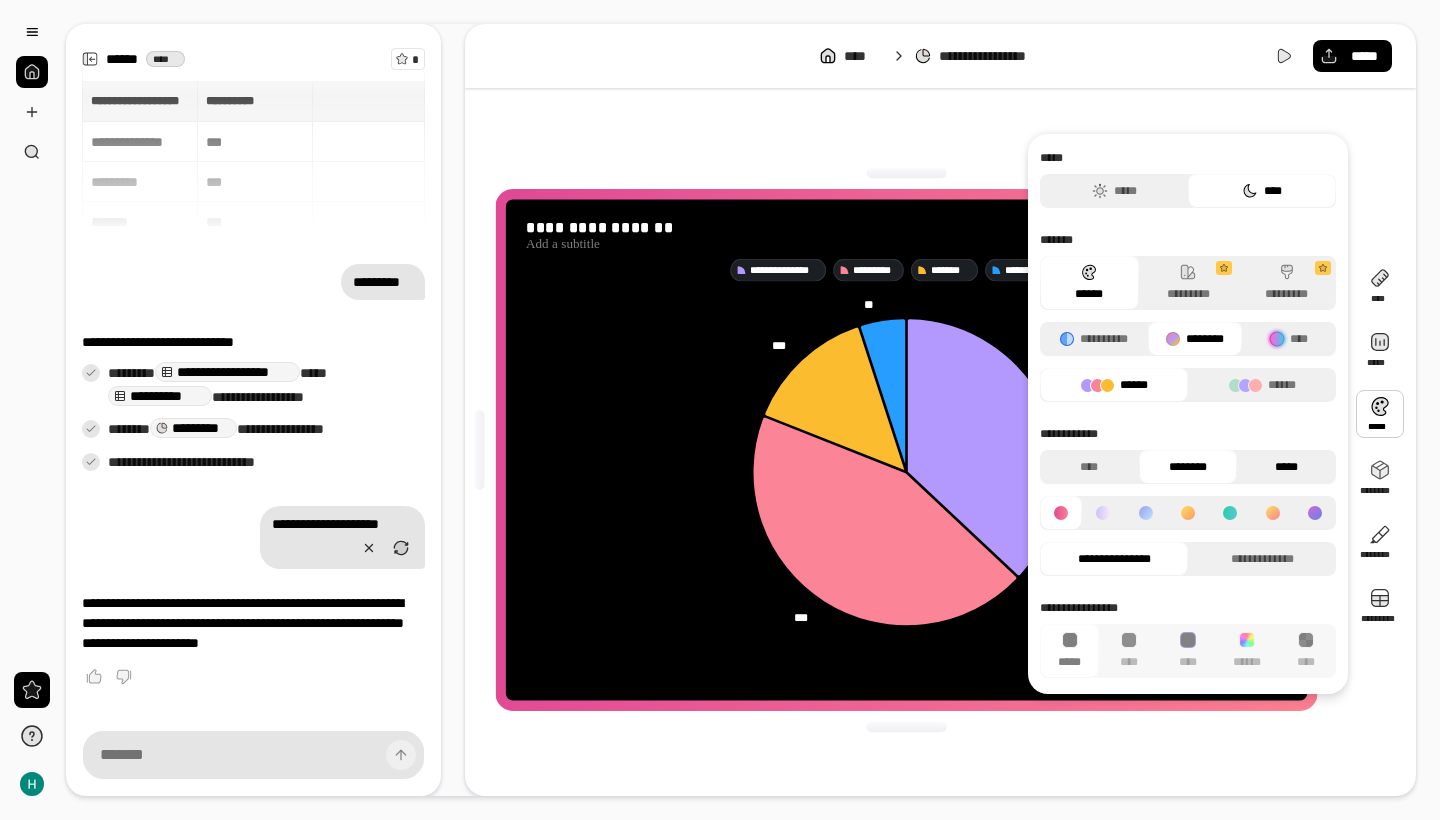 click on "[NAME]" at bounding box center (1286, 467) 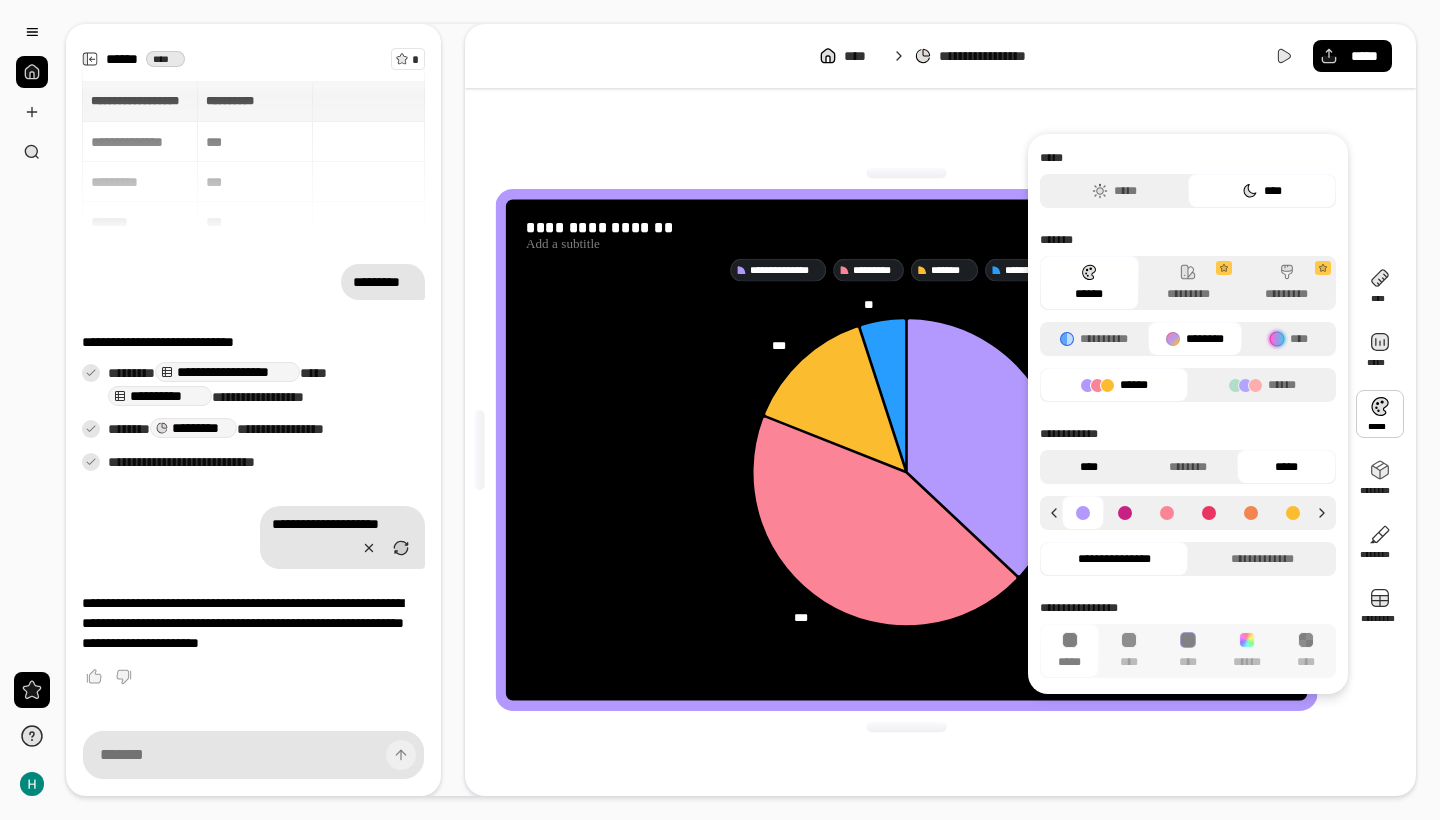 click on "****" at bounding box center [1089, 467] 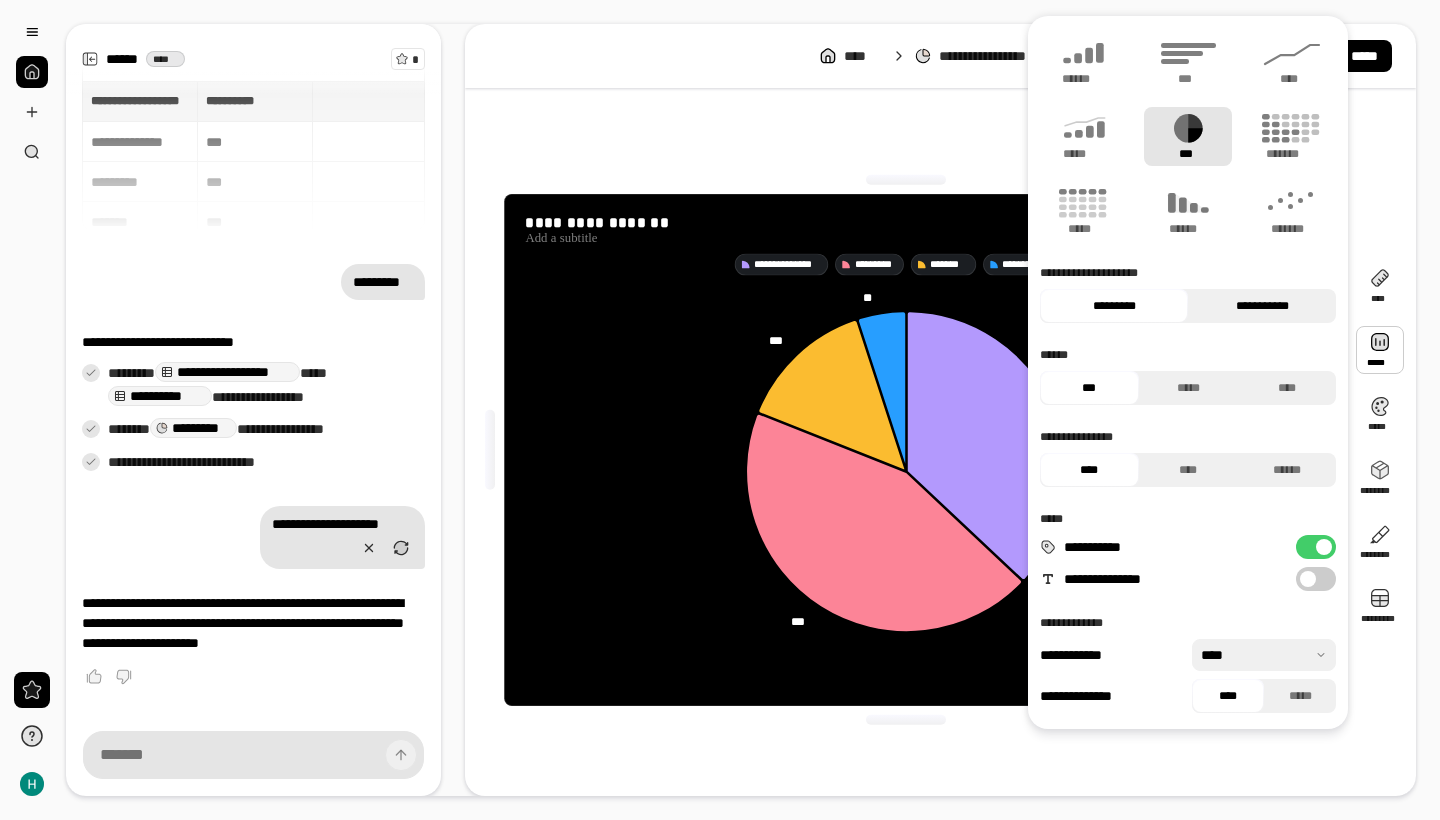 click on "[PHONE]" at bounding box center [1262, 306] 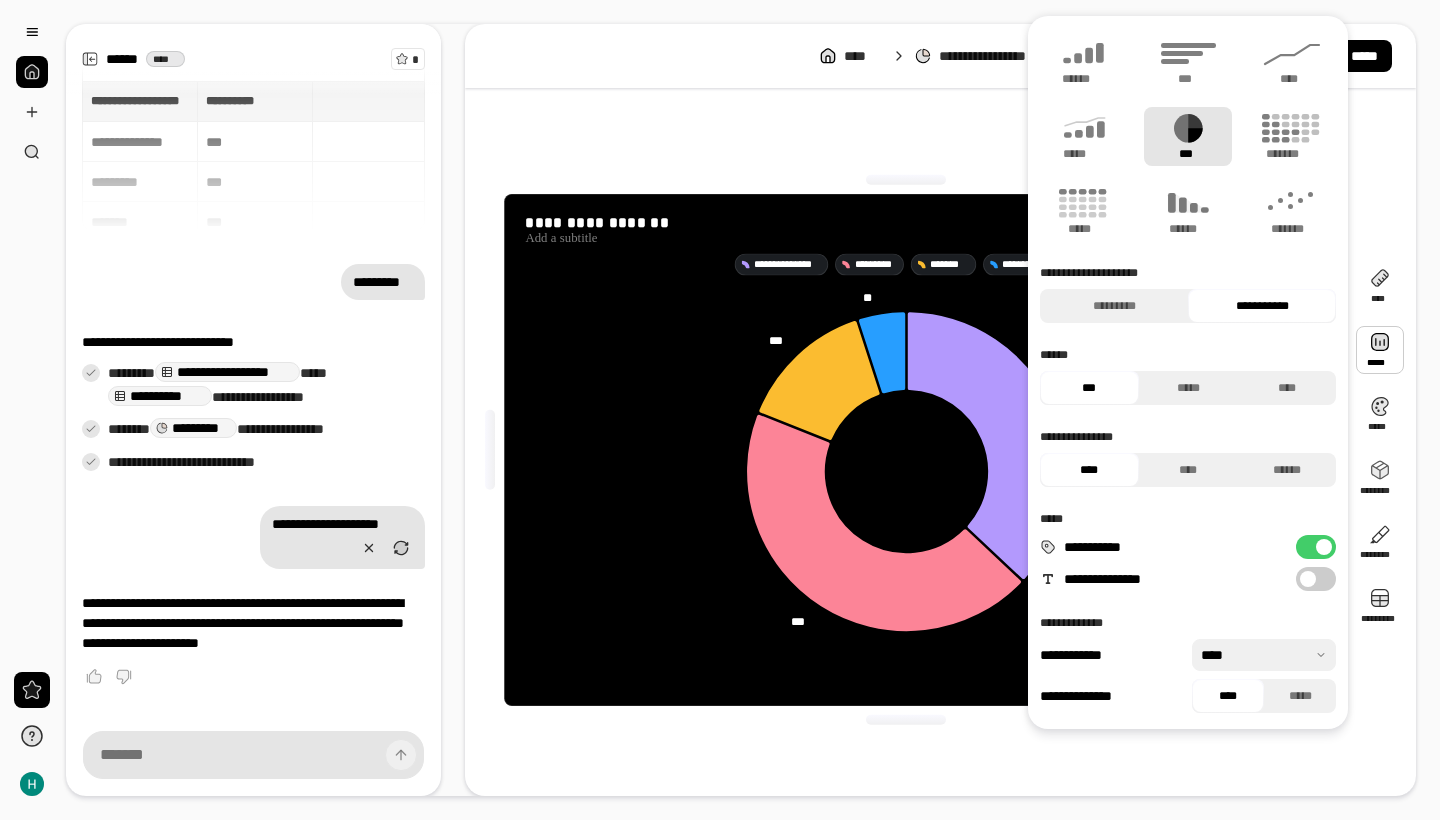 click on "[FIRST] [LAST] [ADDRESS] [CITY] [STATE] [POSTAL_CODE] [COUNTRY] [PHONE] [EMAIL]" at bounding box center [720, 410] 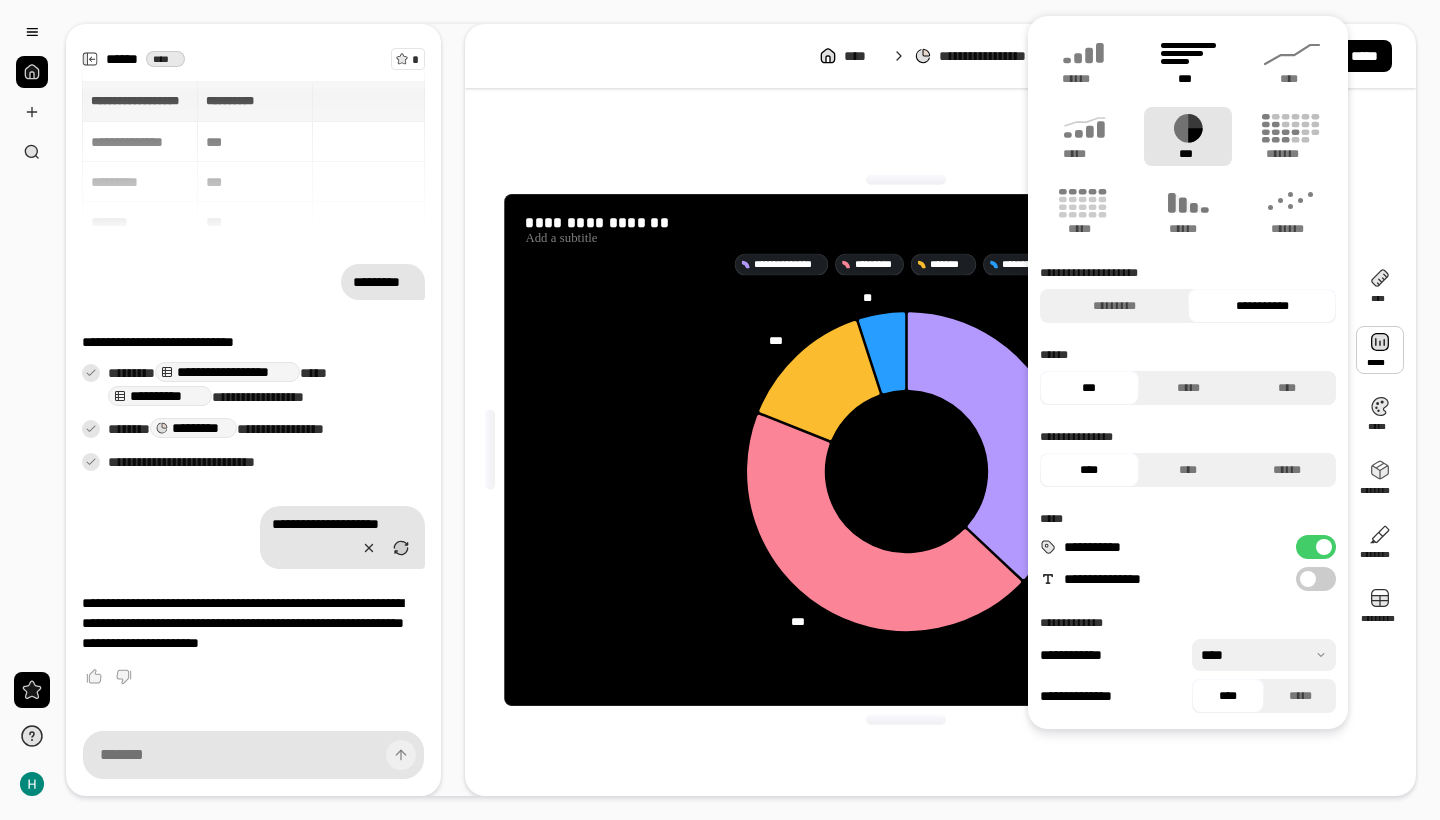 click 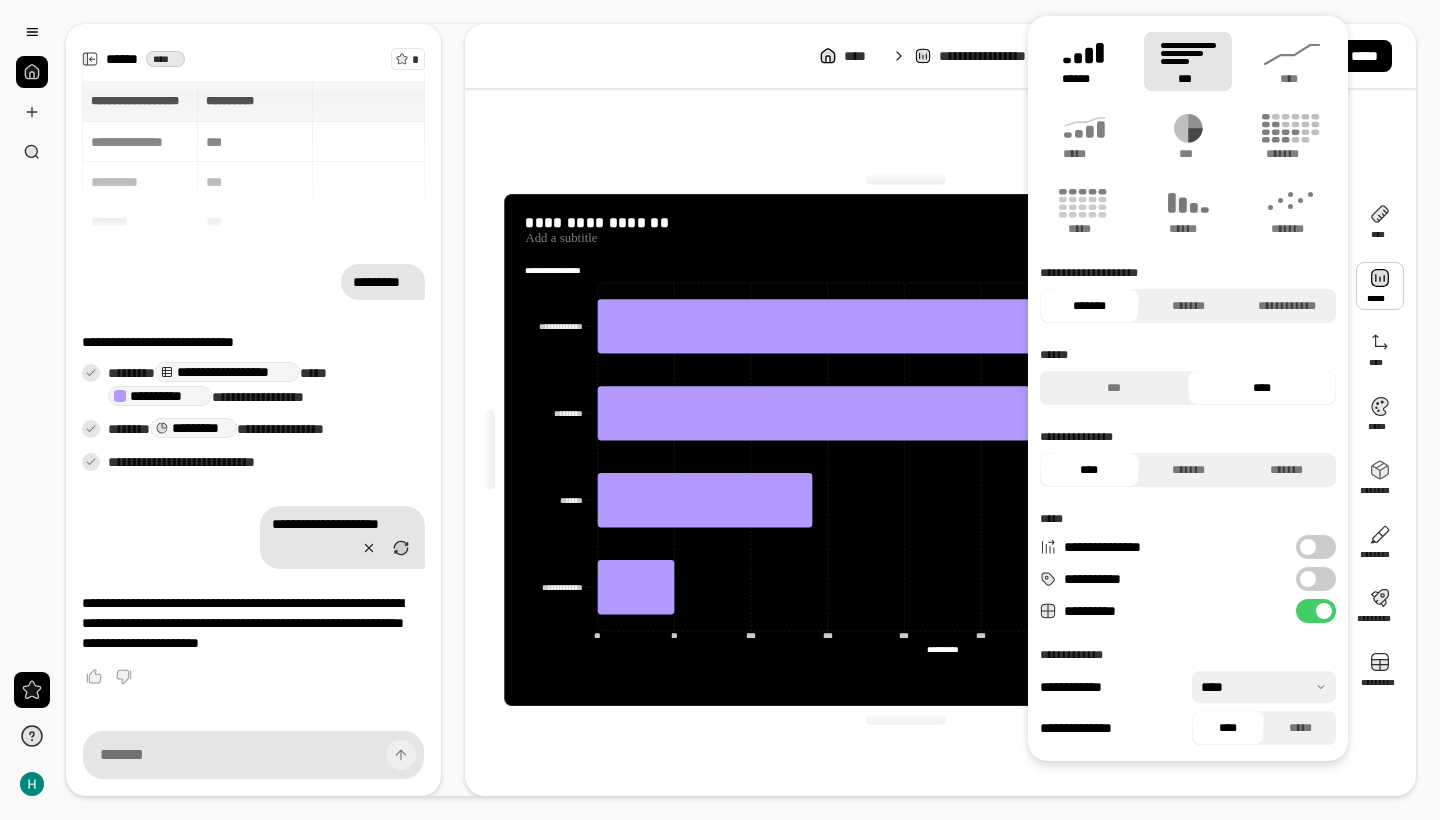 click 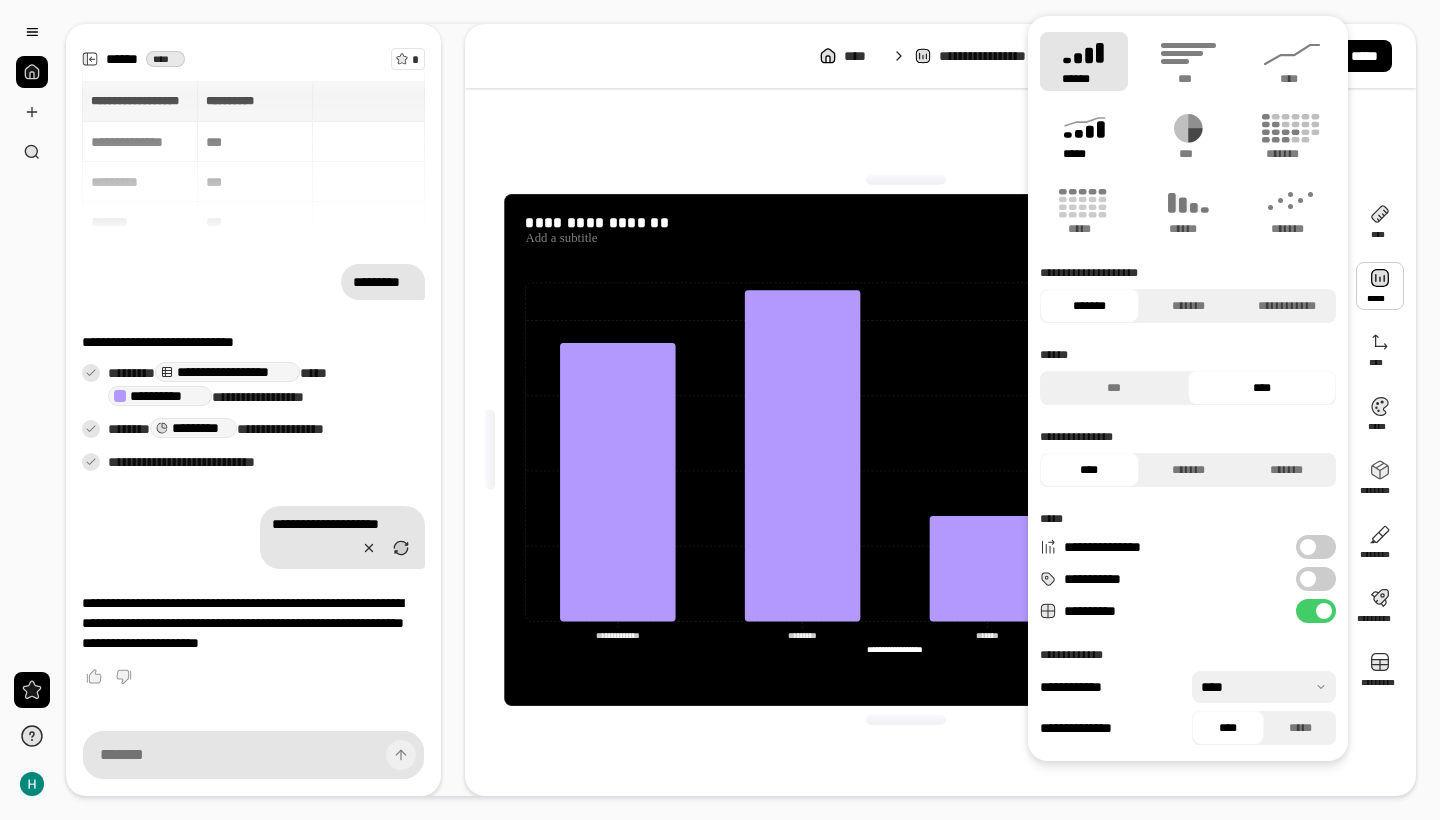 click 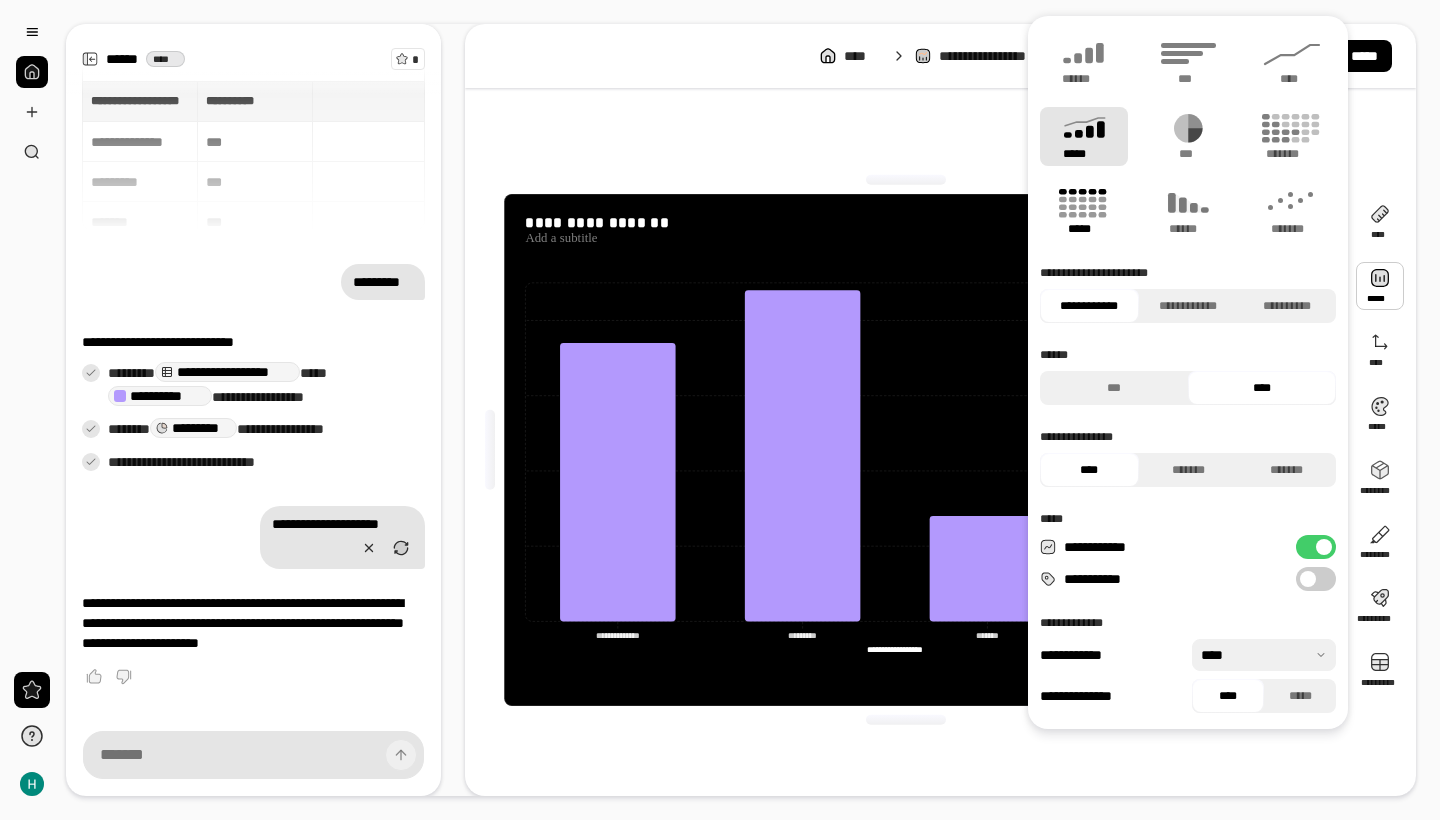click 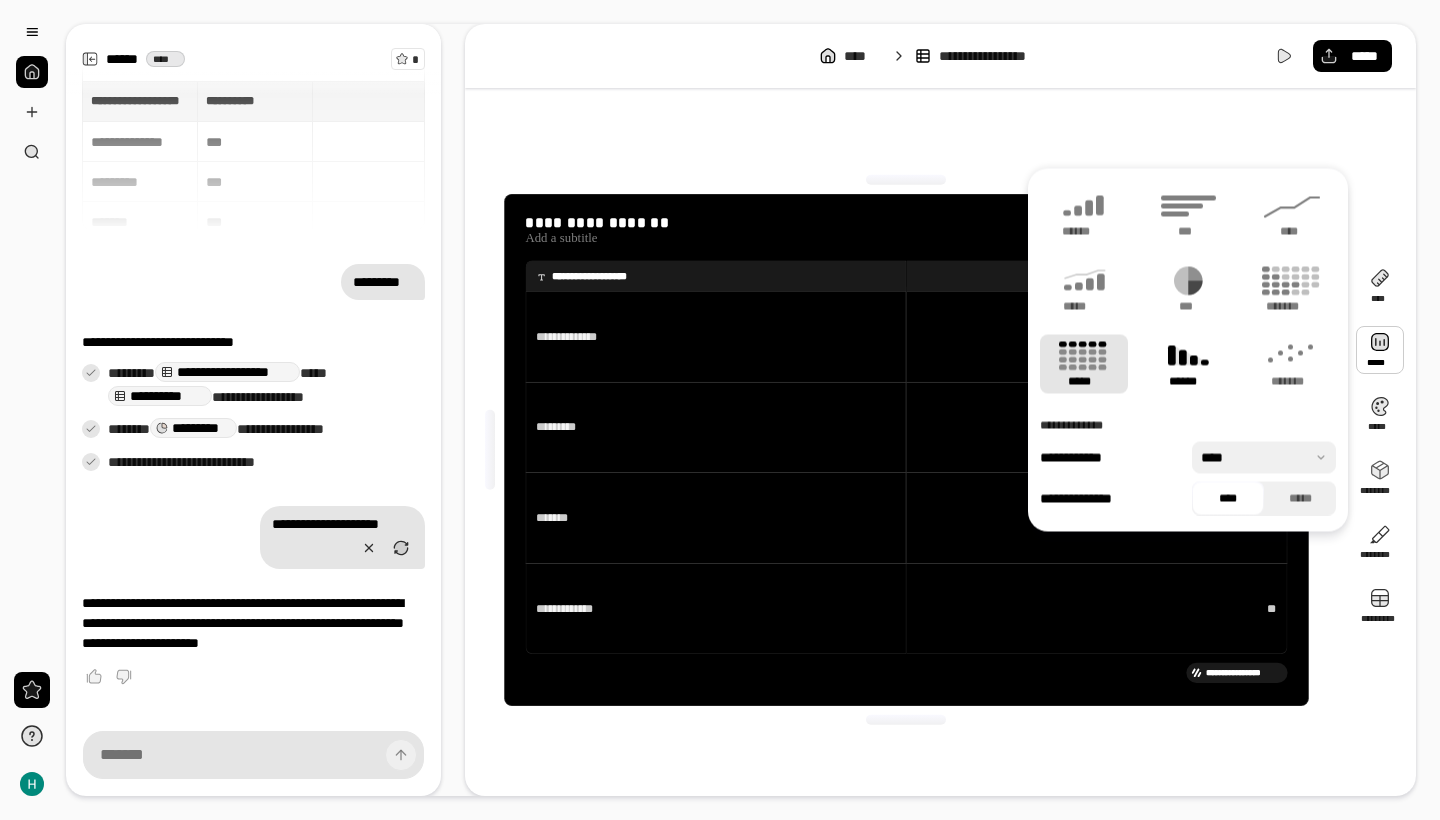 click 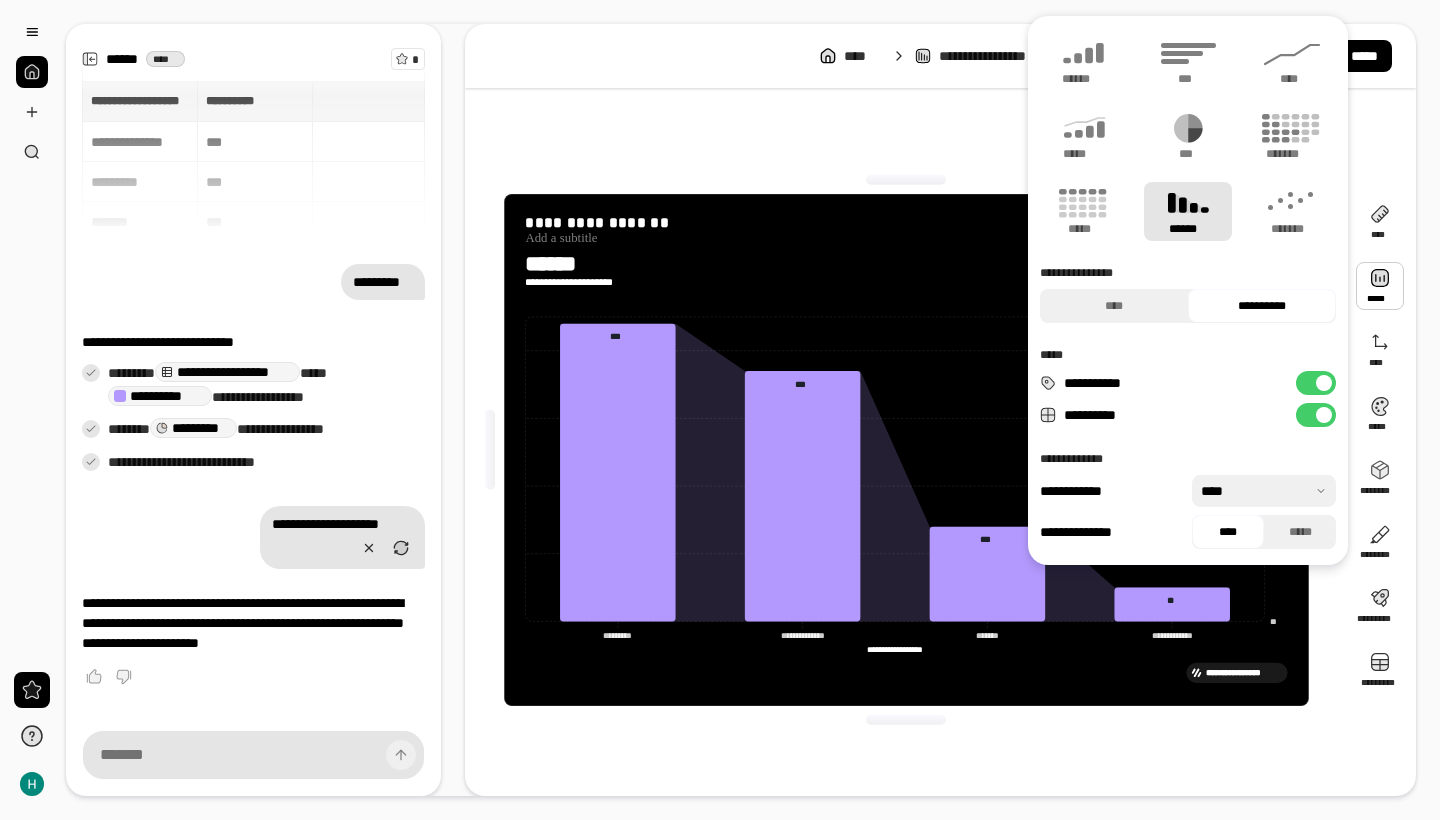 click on "[FIRST] [LAST] [ADDRESS] [CITY] [STATE] [POSTAL_CODE] [COUNTRY] [PHONE] [EMAIL]" at bounding box center (940, 450) 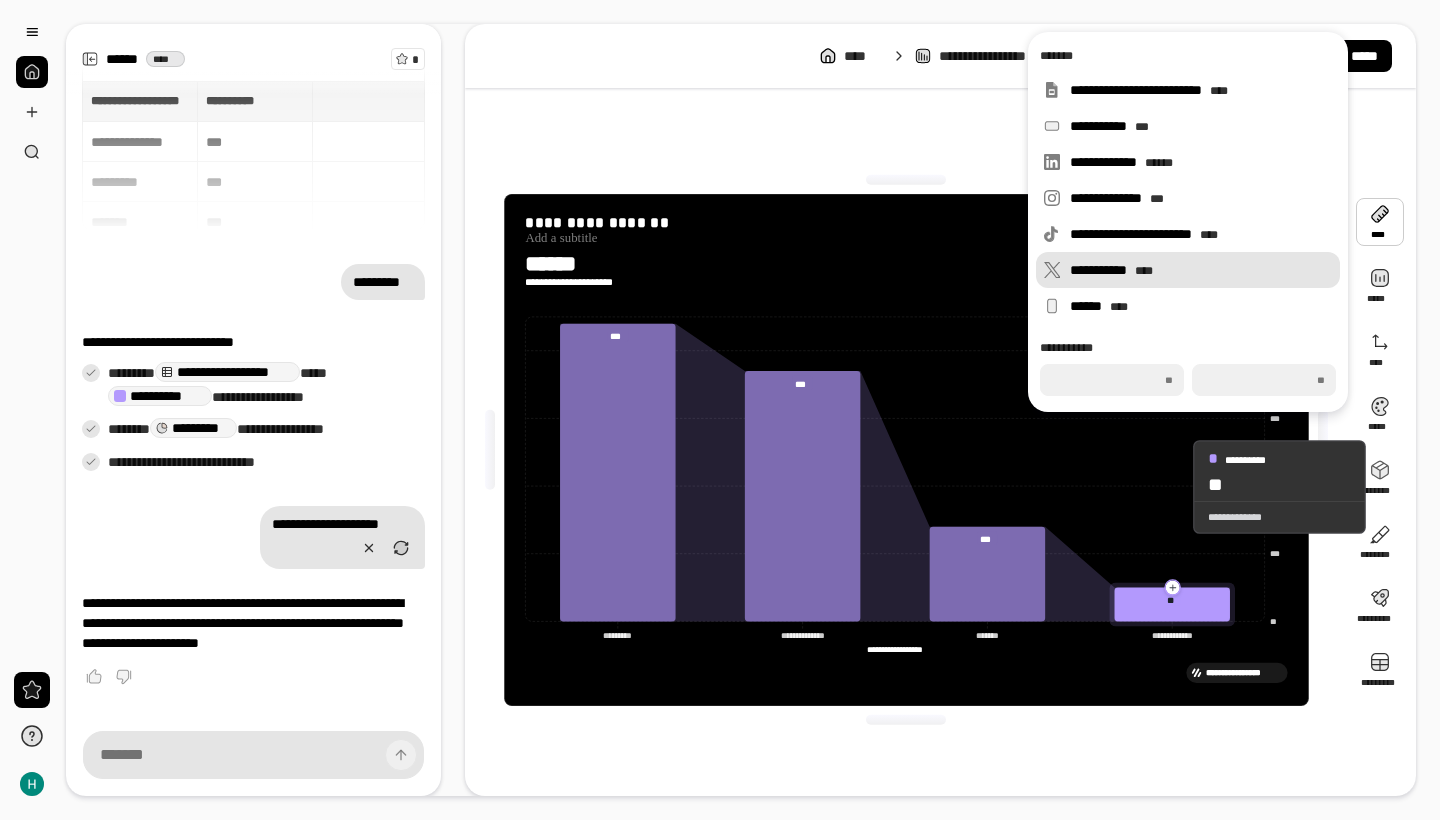 scroll, scrollTop: 0, scrollLeft: 0, axis: both 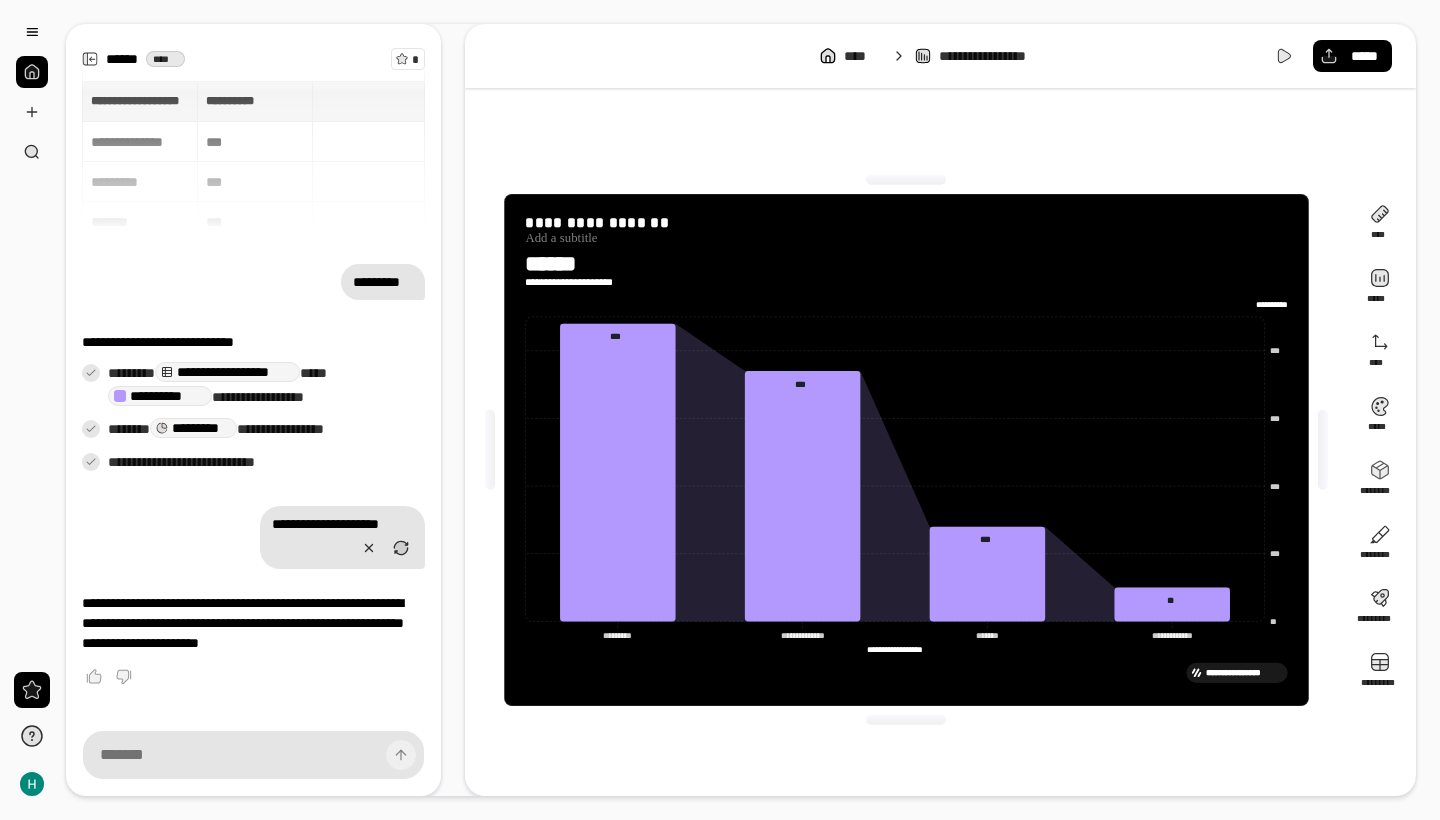 click on "[FIRST] [LAST] [ADDRESS] [CITY] [STATE] [POSTAL_CODE] [COUNTRY] [PHONE] [EMAIL]" at bounding box center [940, 450] 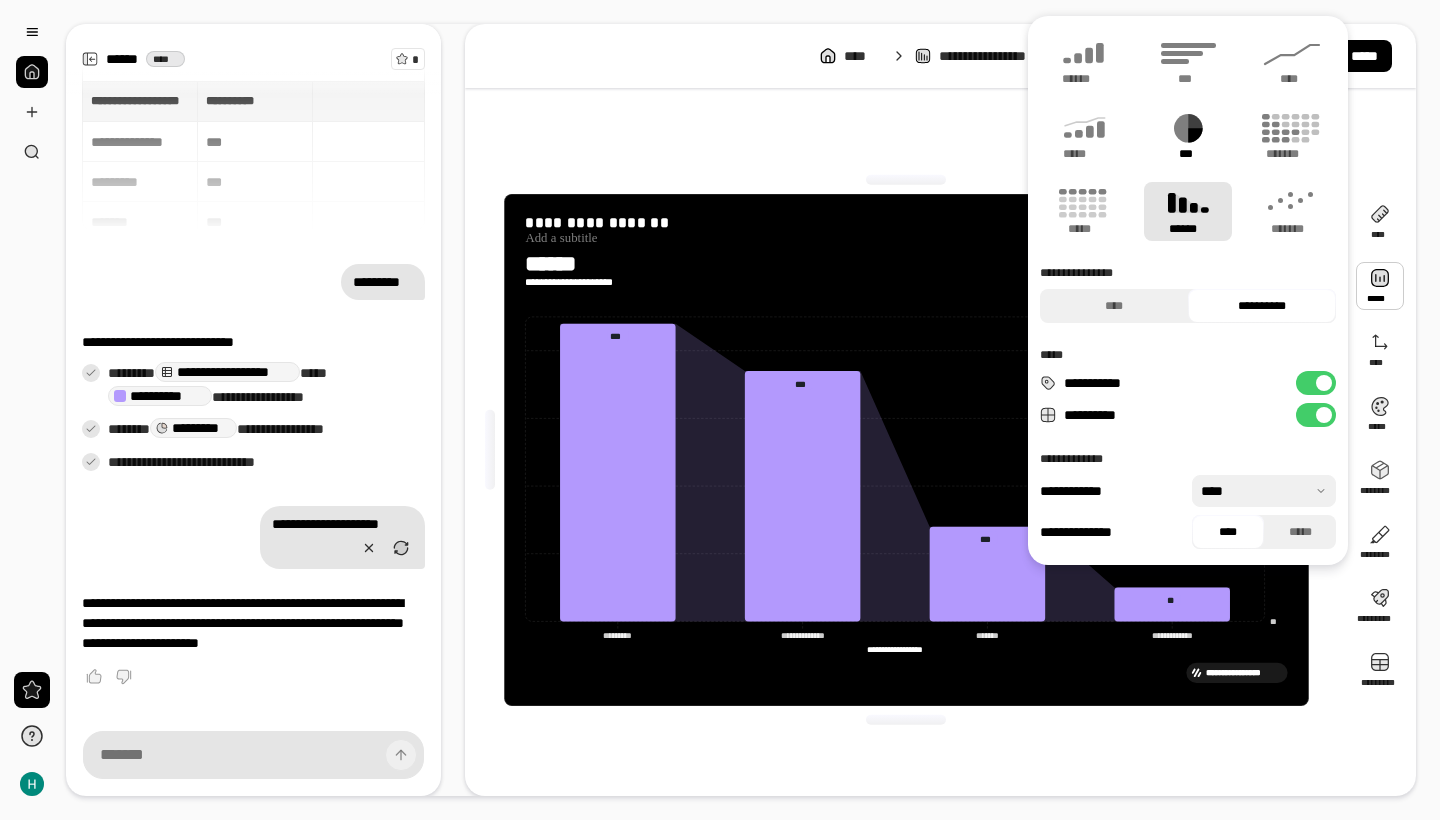 click 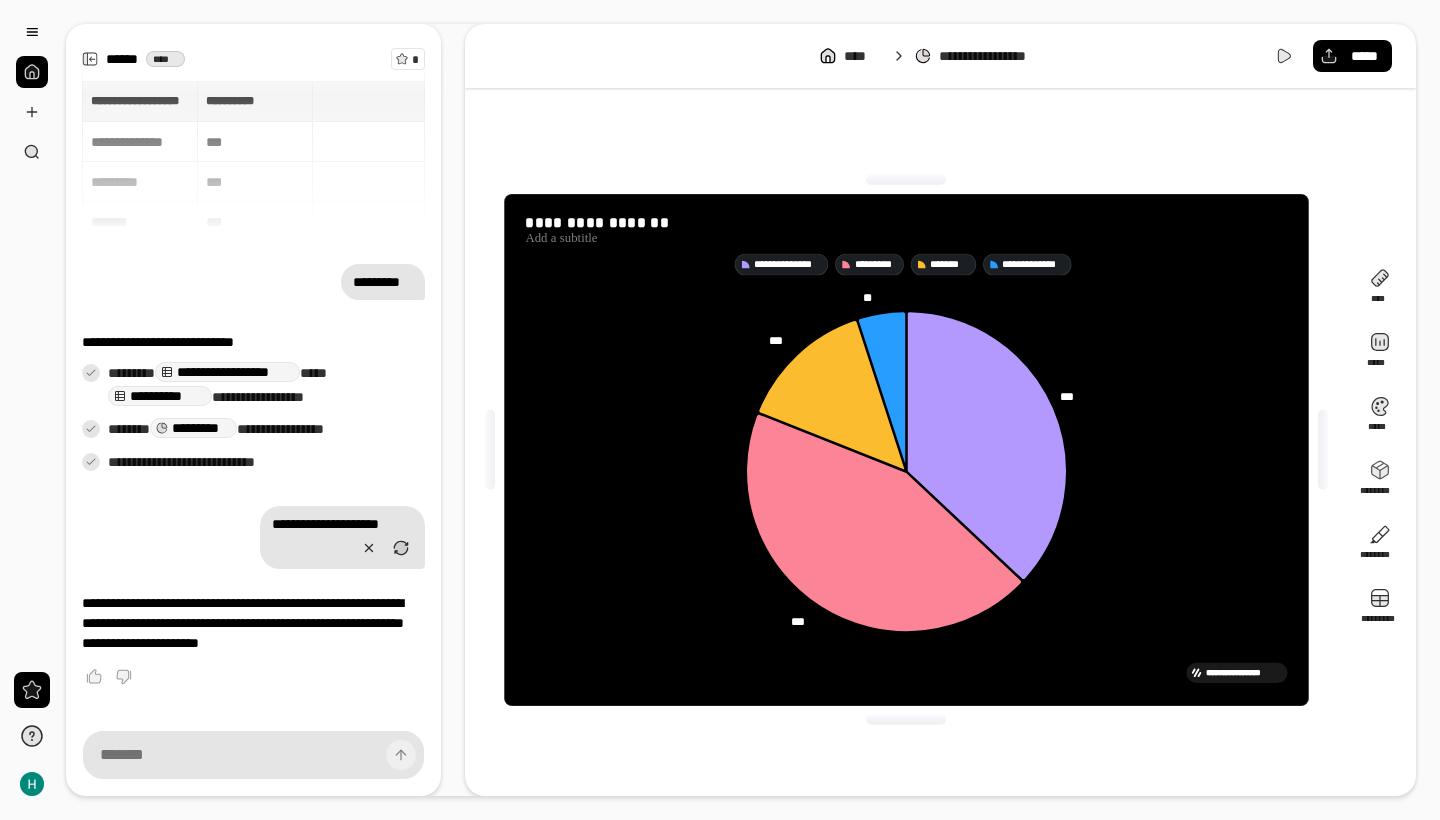 click on "[FIRST] [LAST] [ADDRESS] [CITY] [STATE] [POSTAL_CODE]" at bounding box center [940, 450] 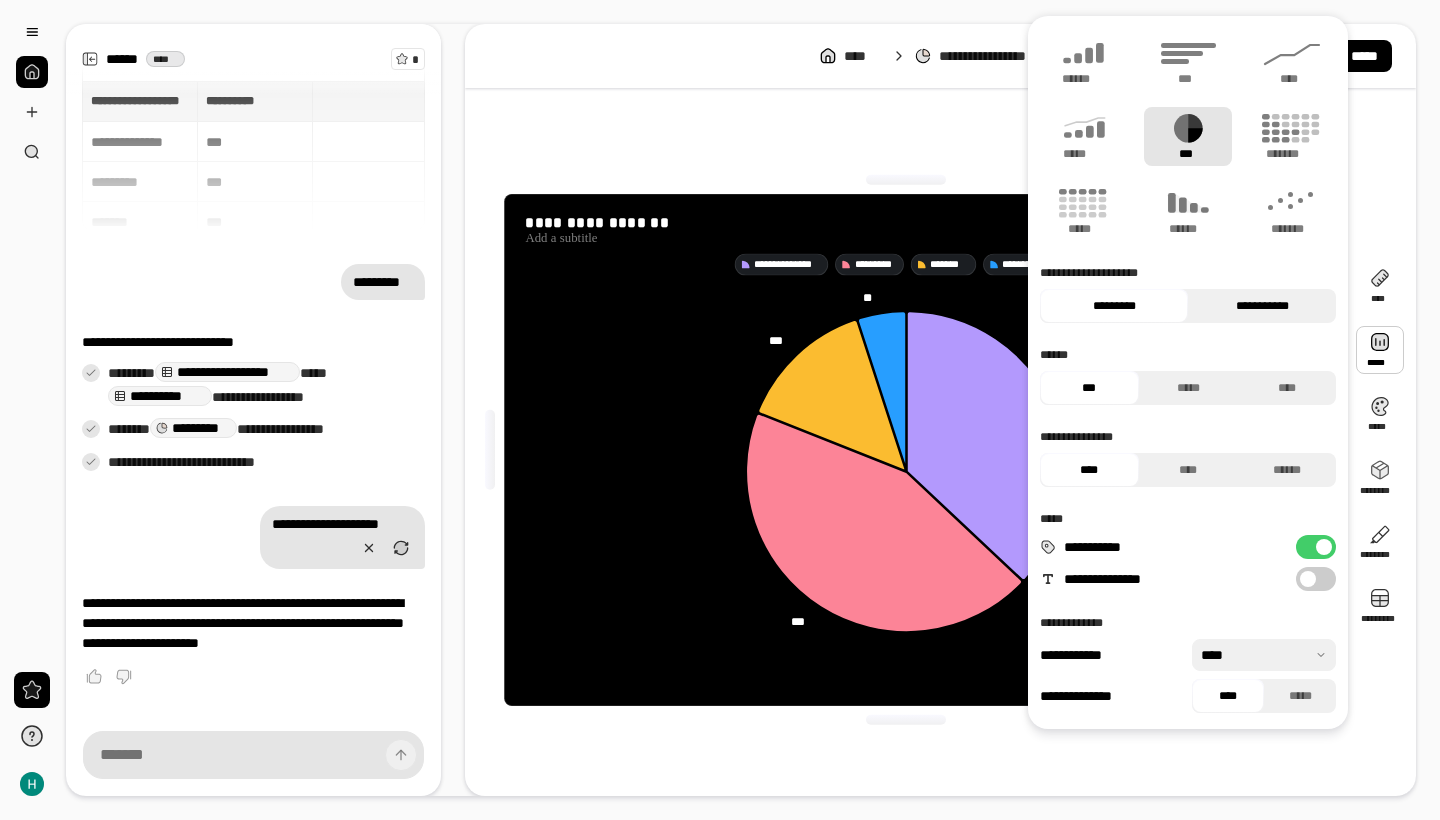 click on "[PHONE]" at bounding box center [1262, 306] 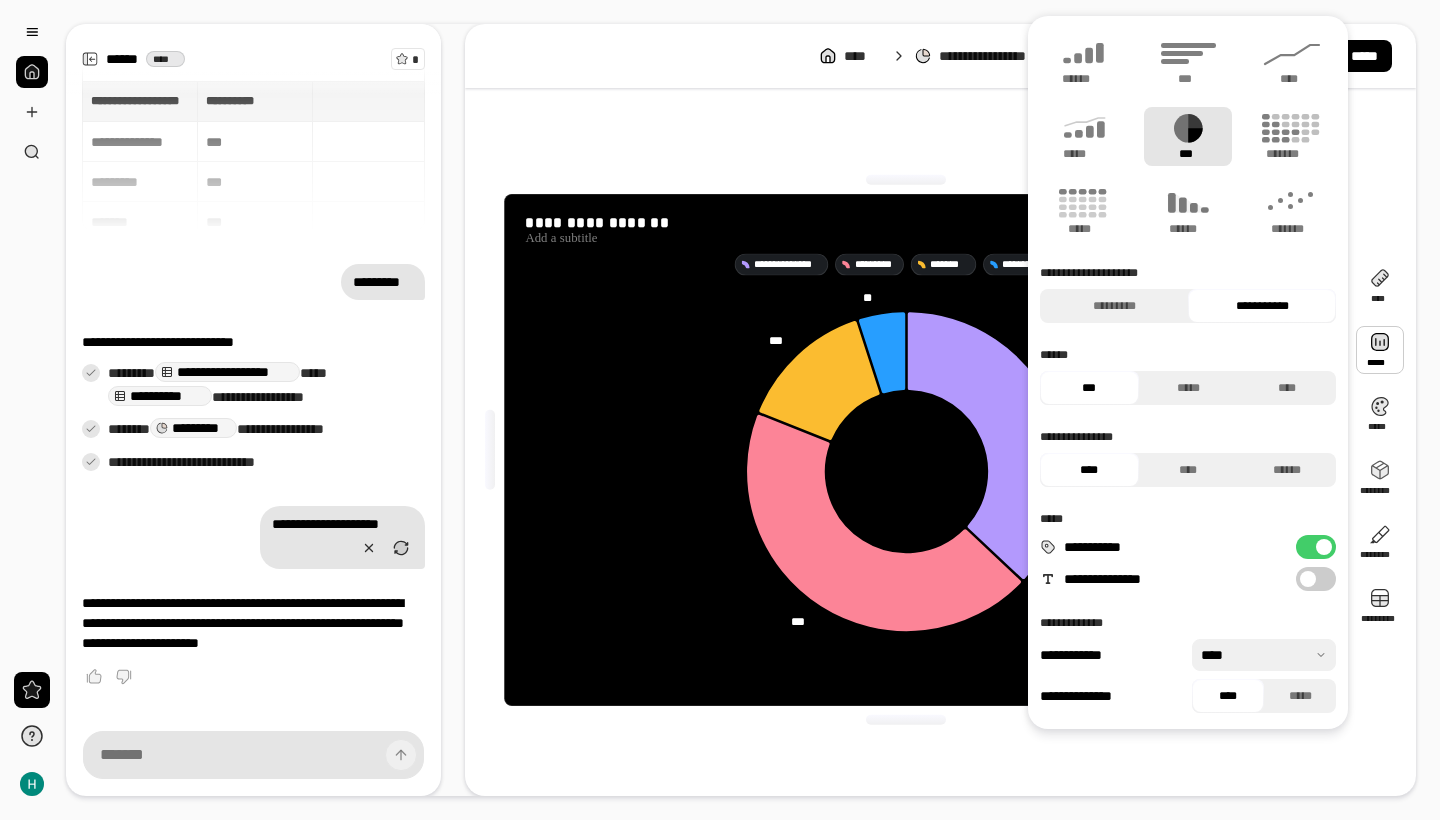 click on "[FIRST] [LAST] [ADDRESS] [CITY] [STATE] [POSTAL_CODE] [COUNTRY] [PHONE] [EMAIL]" at bounding box center (720, 410) 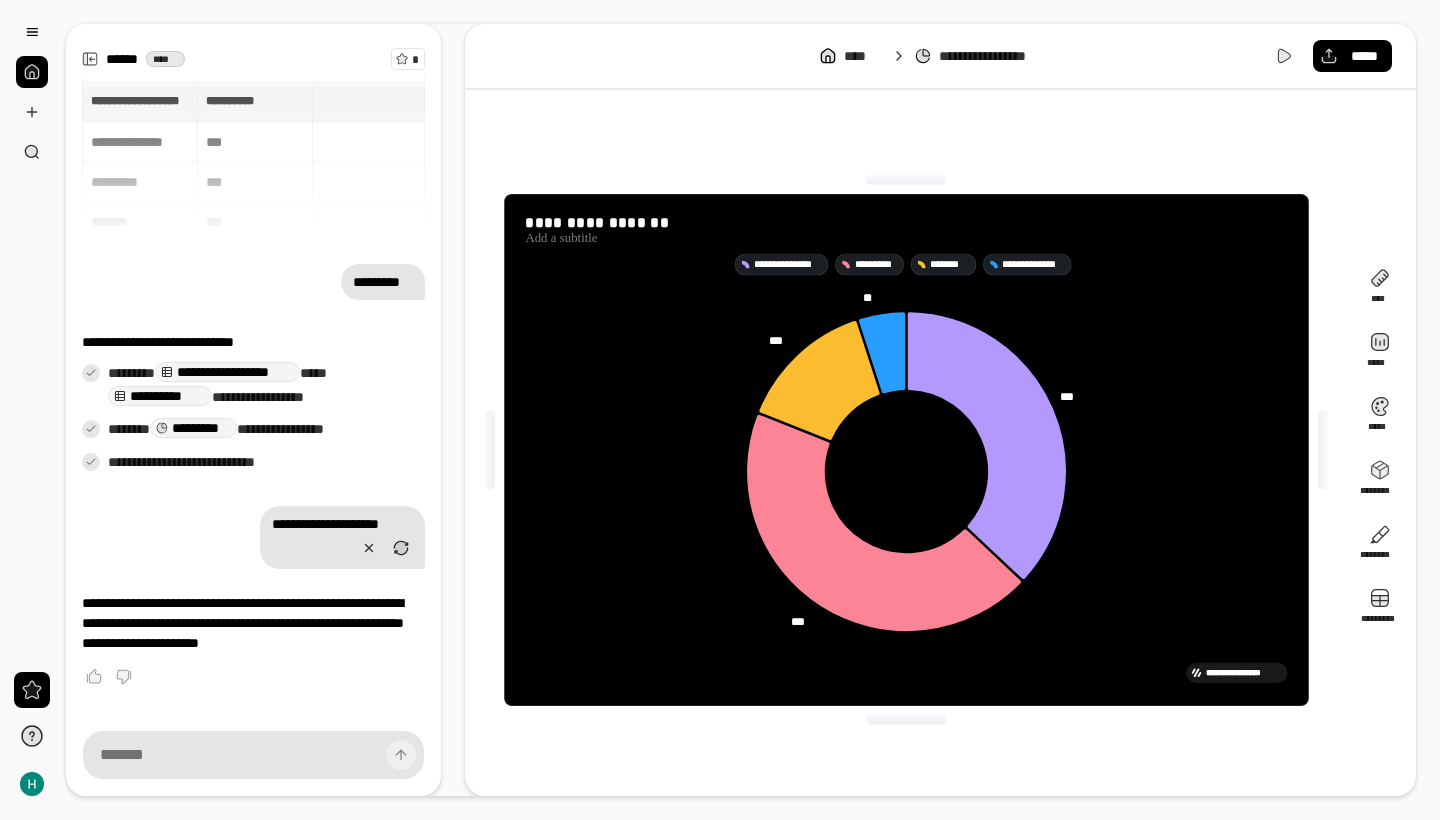 click on "[FIRST] [LAST] [ADDRESS] [CITY] [STATE] [POSTAL_CODE]" at bounding box center [940, 450] 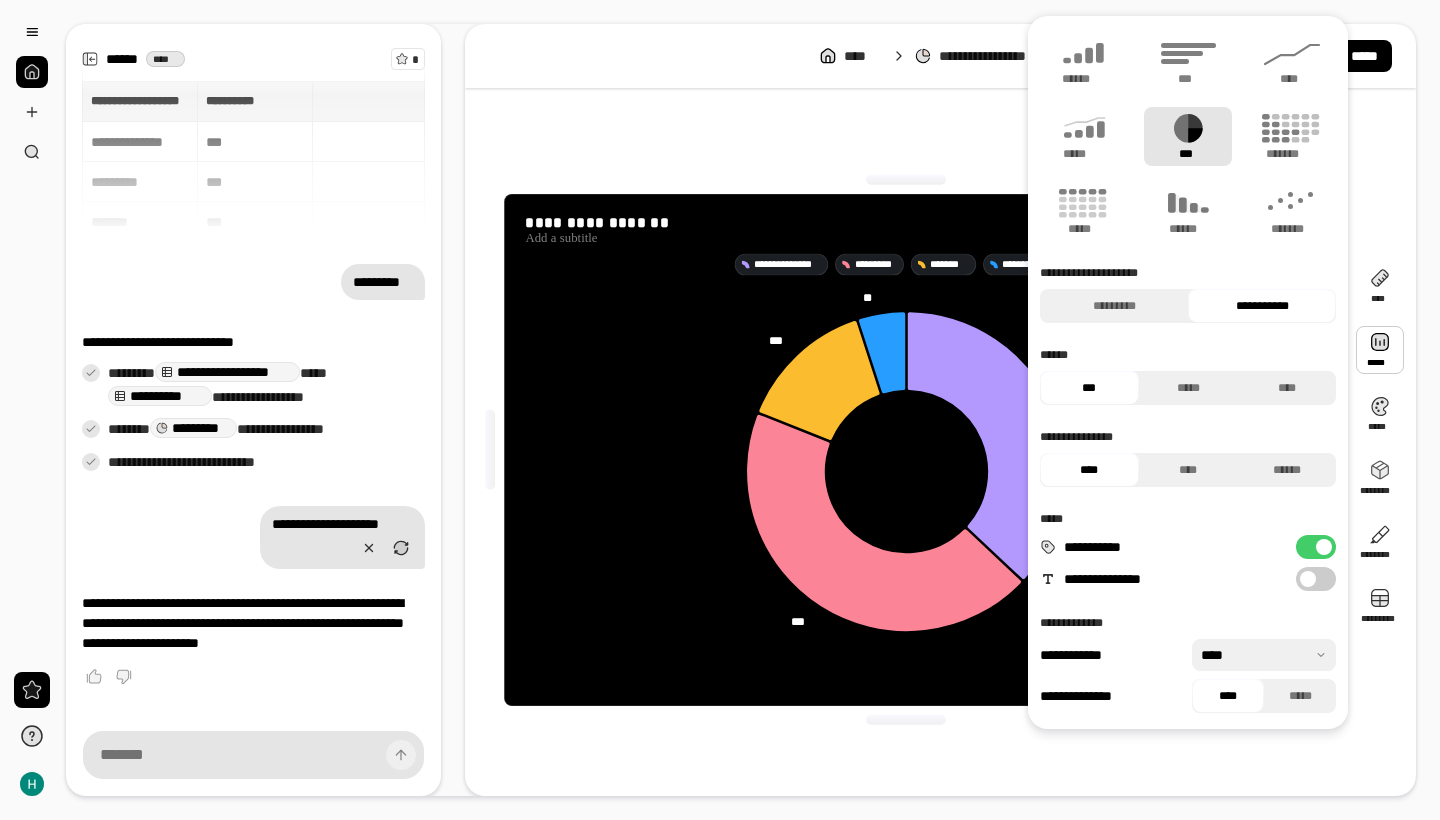 click on "[NAME]" at bounding box center (1188, 136) 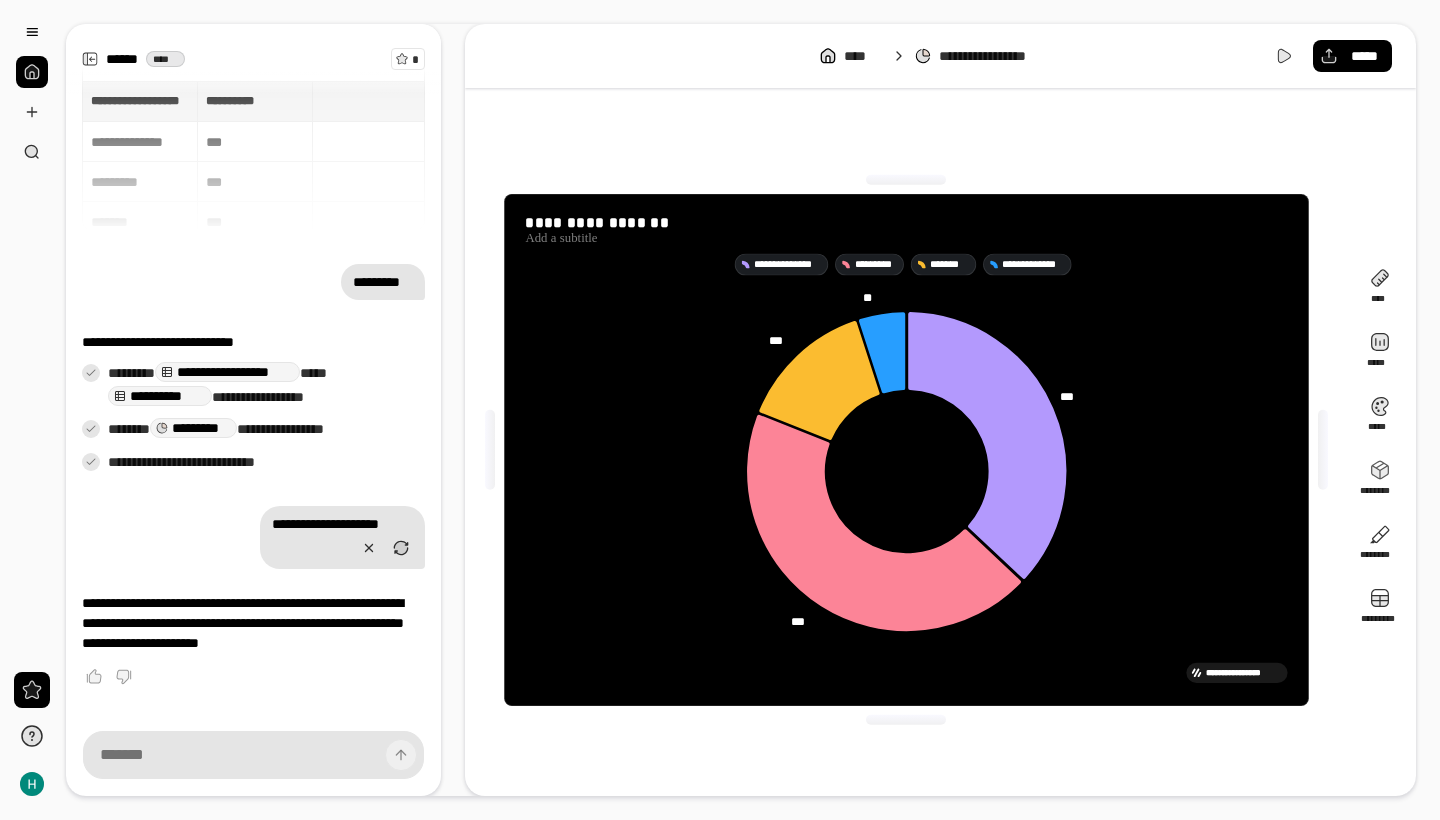 click 